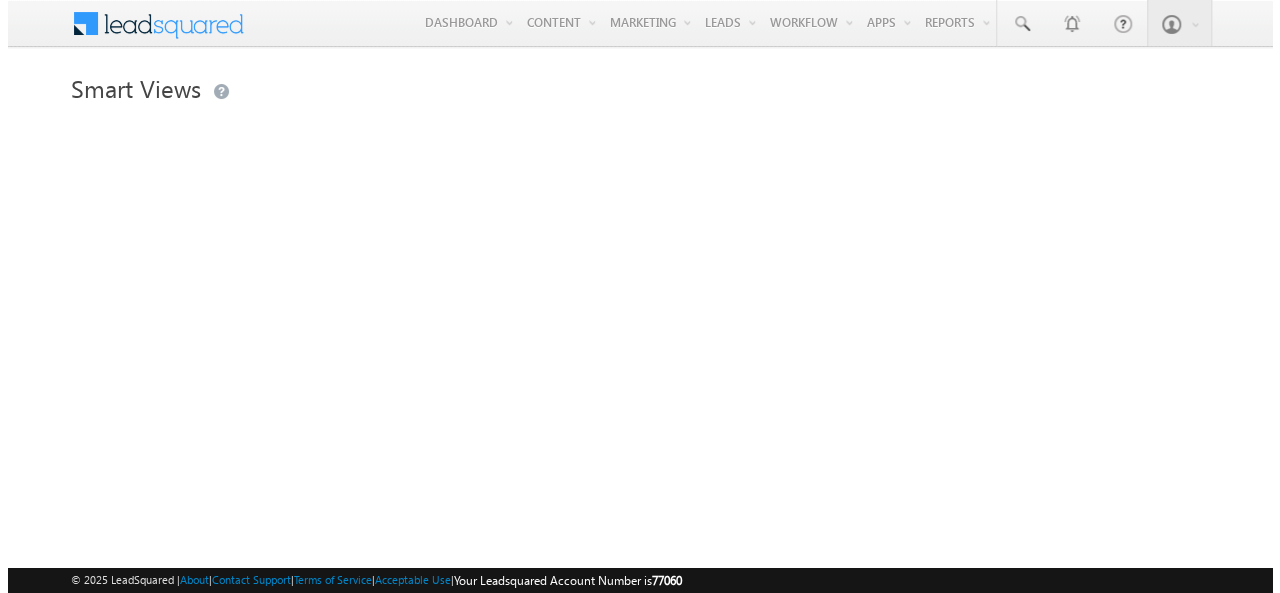 scroll, scrollTop: 0, scrollLeft: 0, axis: both 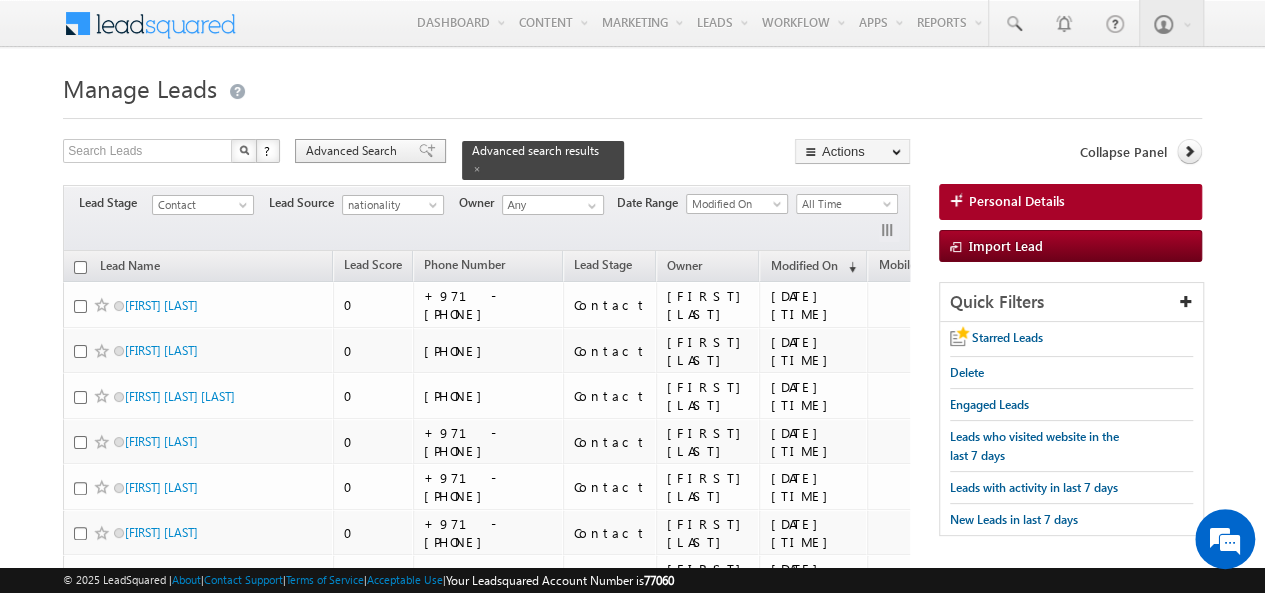 click on "Advanced Search" at bounding box center [354, 151] 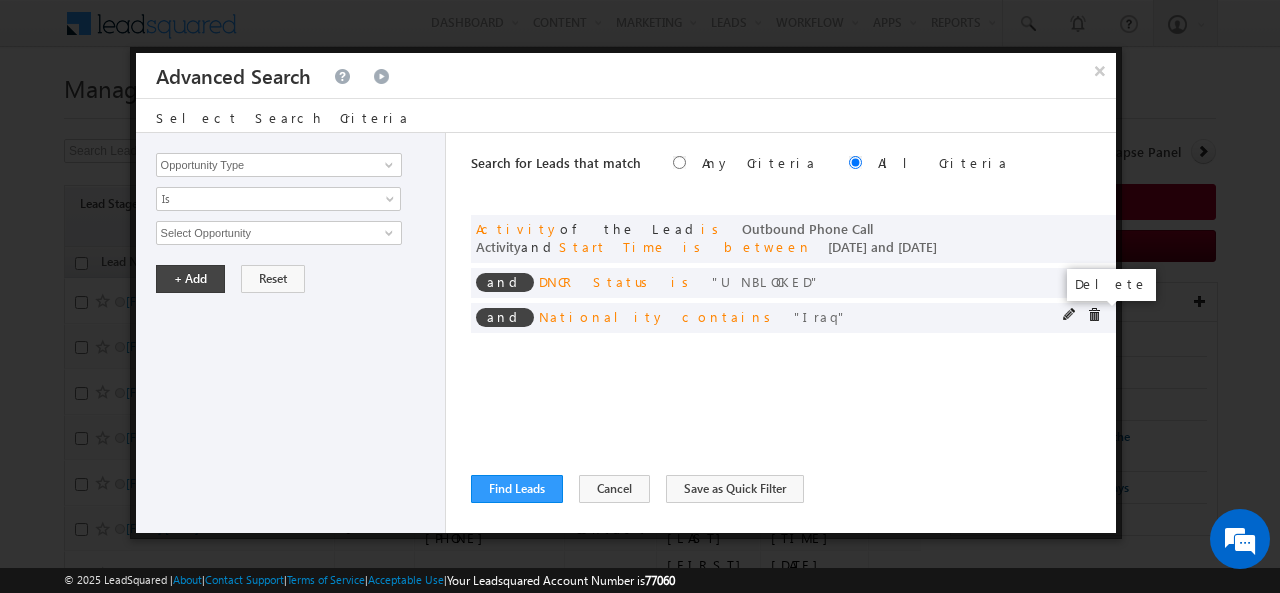click at bounding box center [1094, 315] 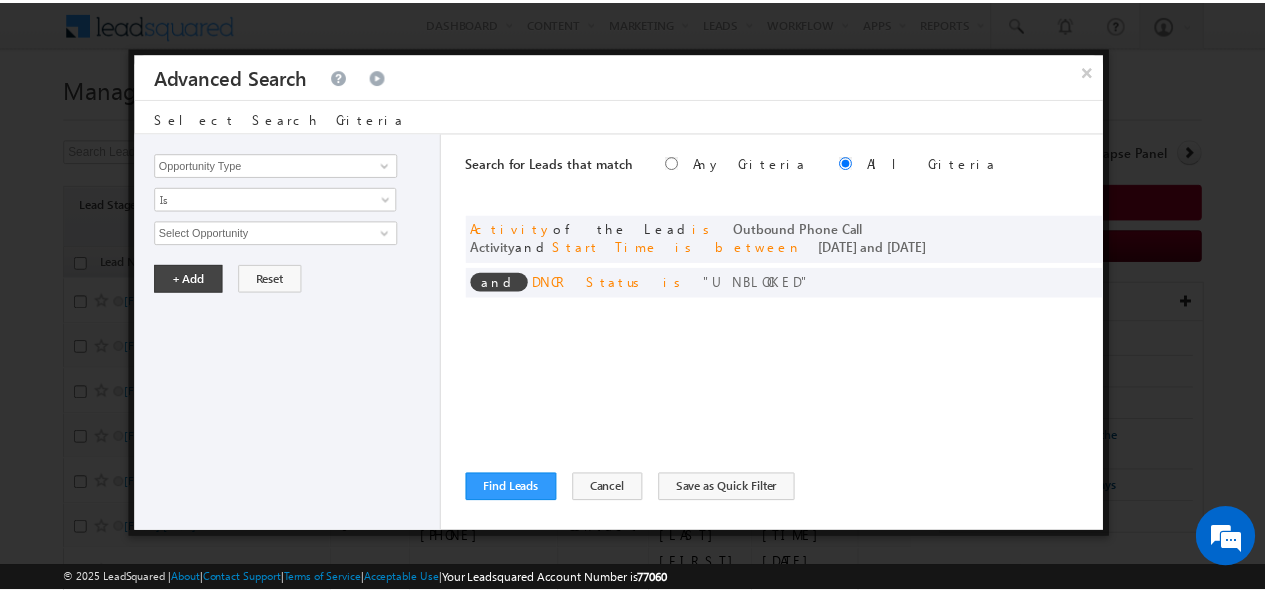 scroll, scrollTop: 0, scrollLeft: 0, axis: both 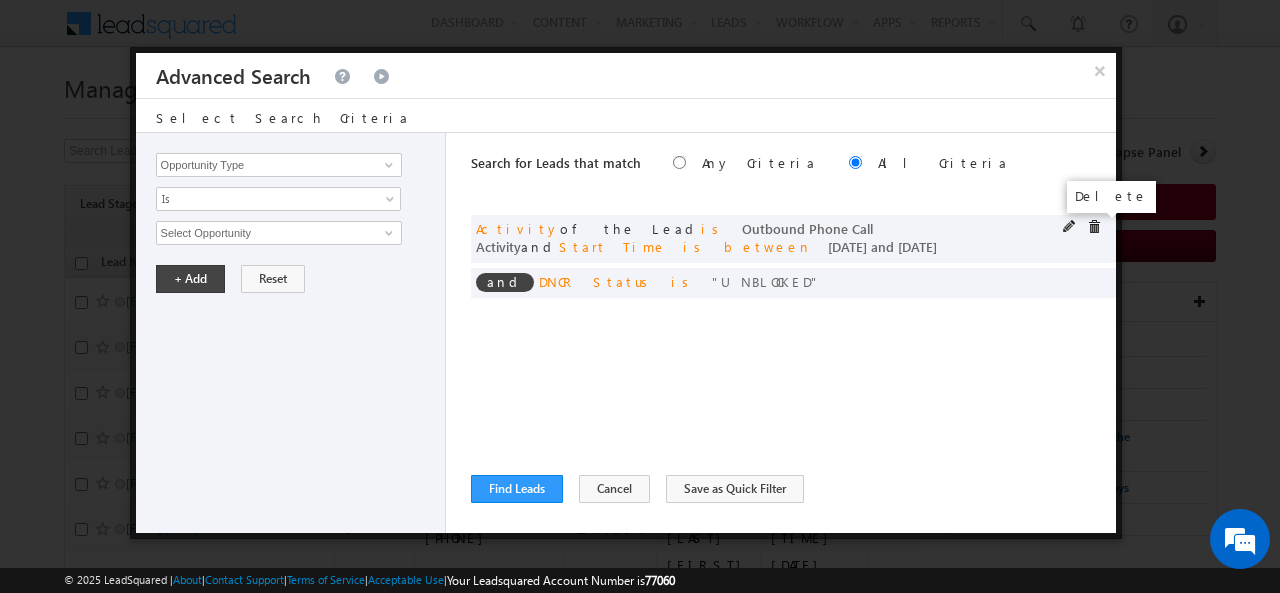 click at bounding box center [1094, 227] 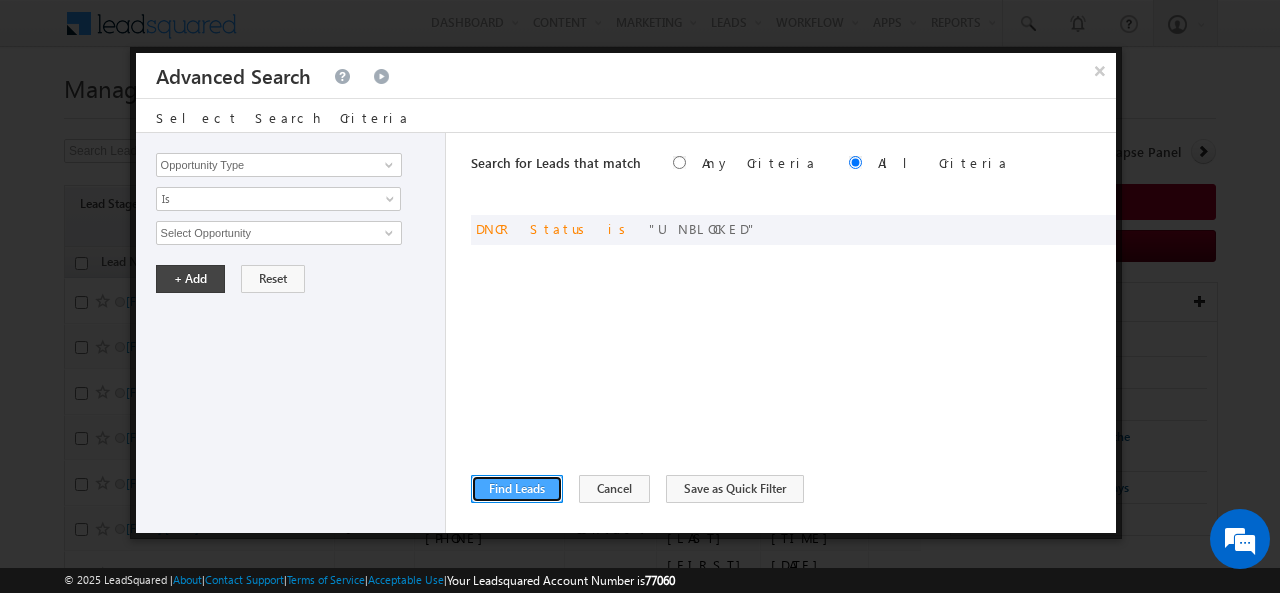 click on "Find Leads" at bounding box center (517, 489) 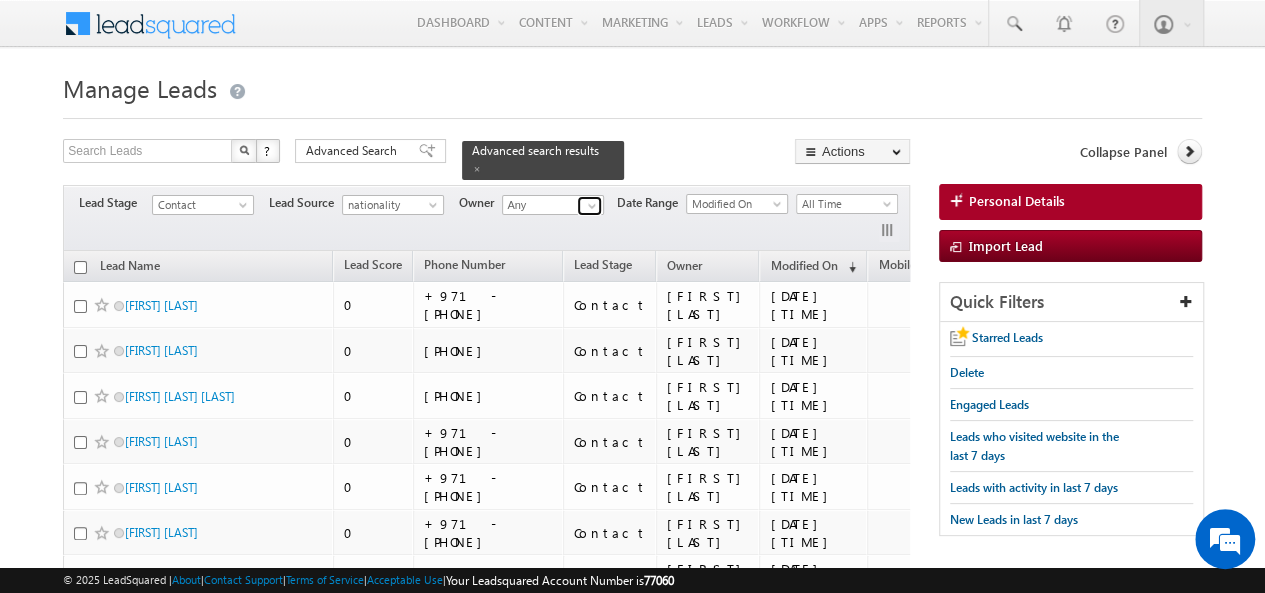 click at bounding box center (592, 206) 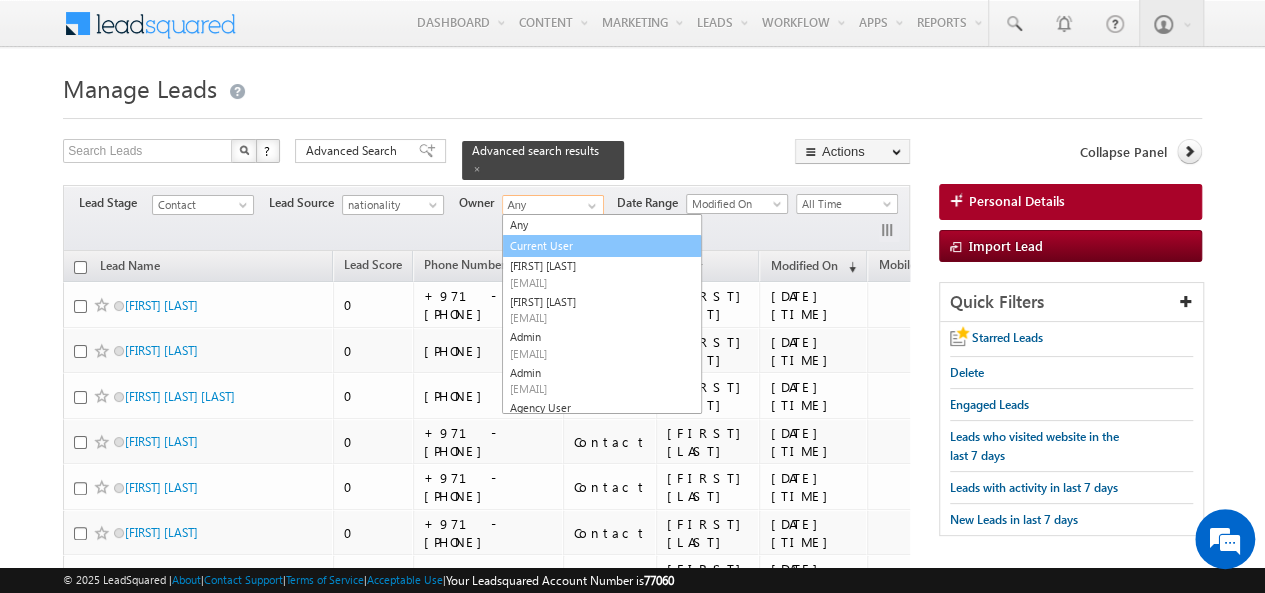 click on "Current User" at bounding box center (602, 246) 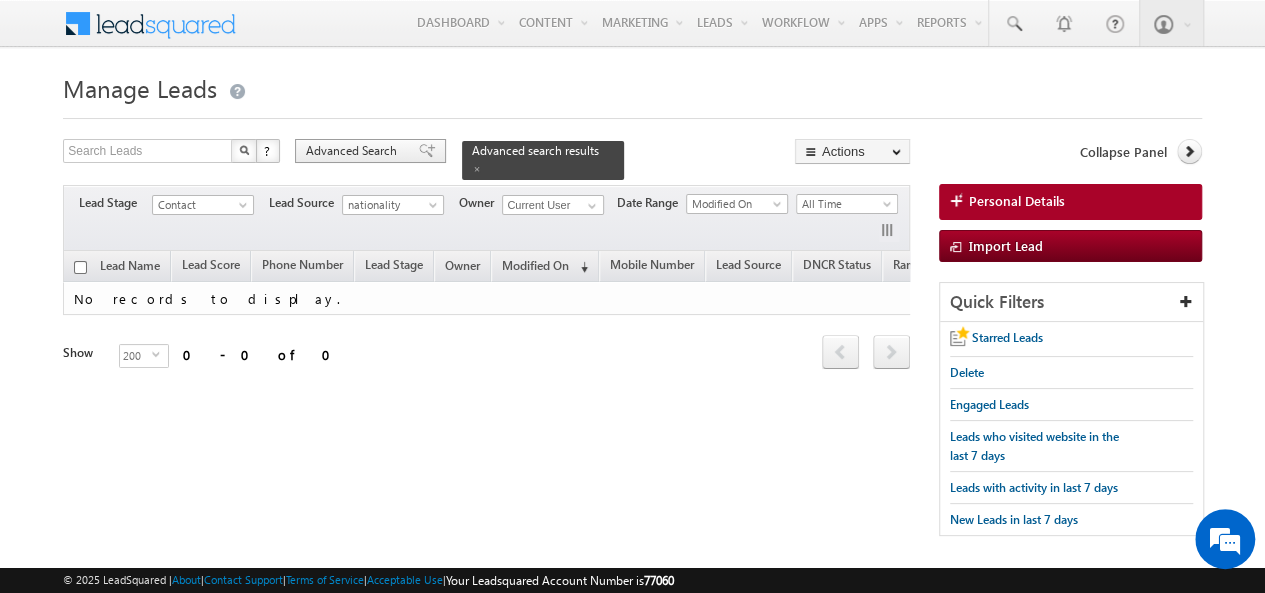 click on "Advanced Search" at bounding box center (354, 151) 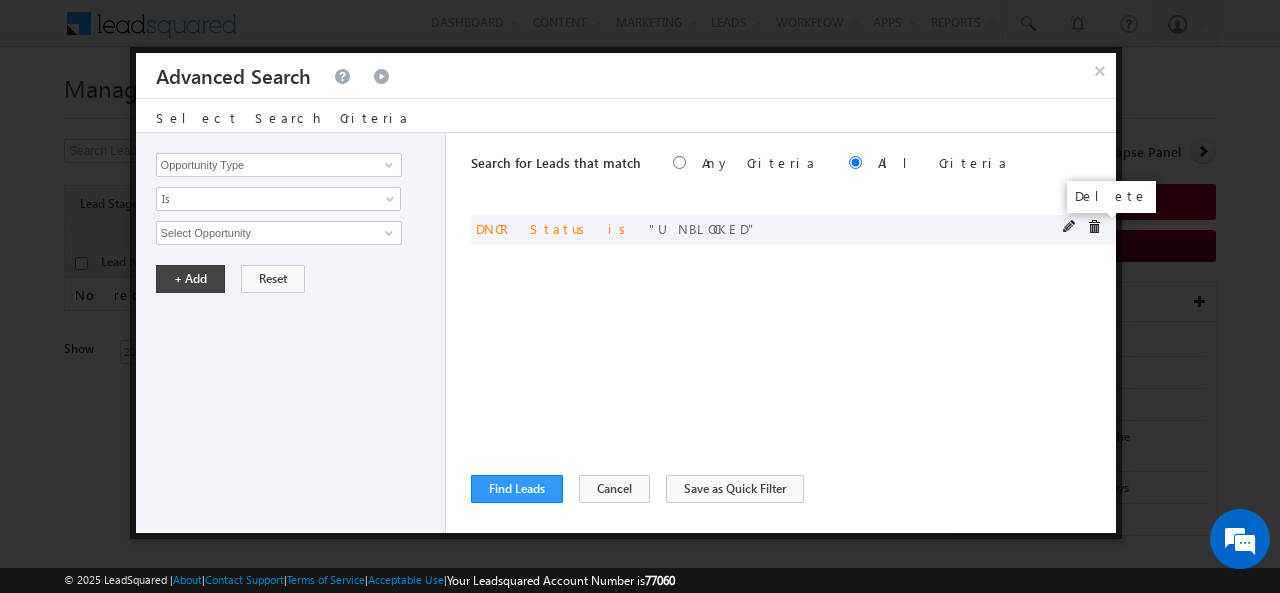 click at bounding box center (1094, 227) 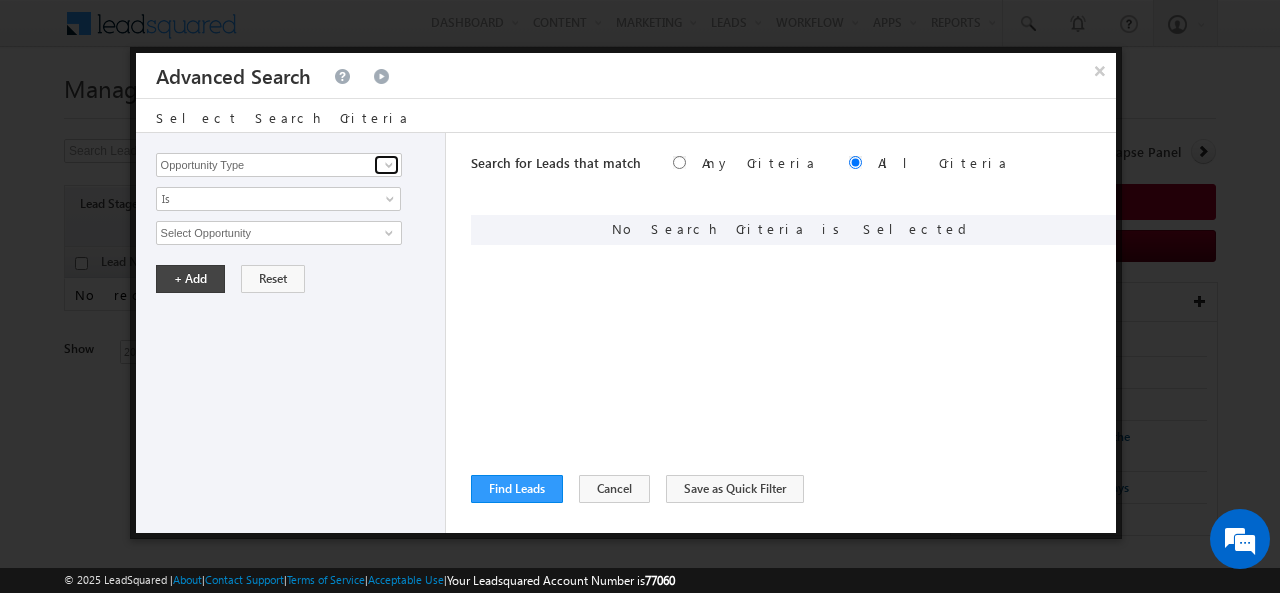 click at bounding box center [389, 165] 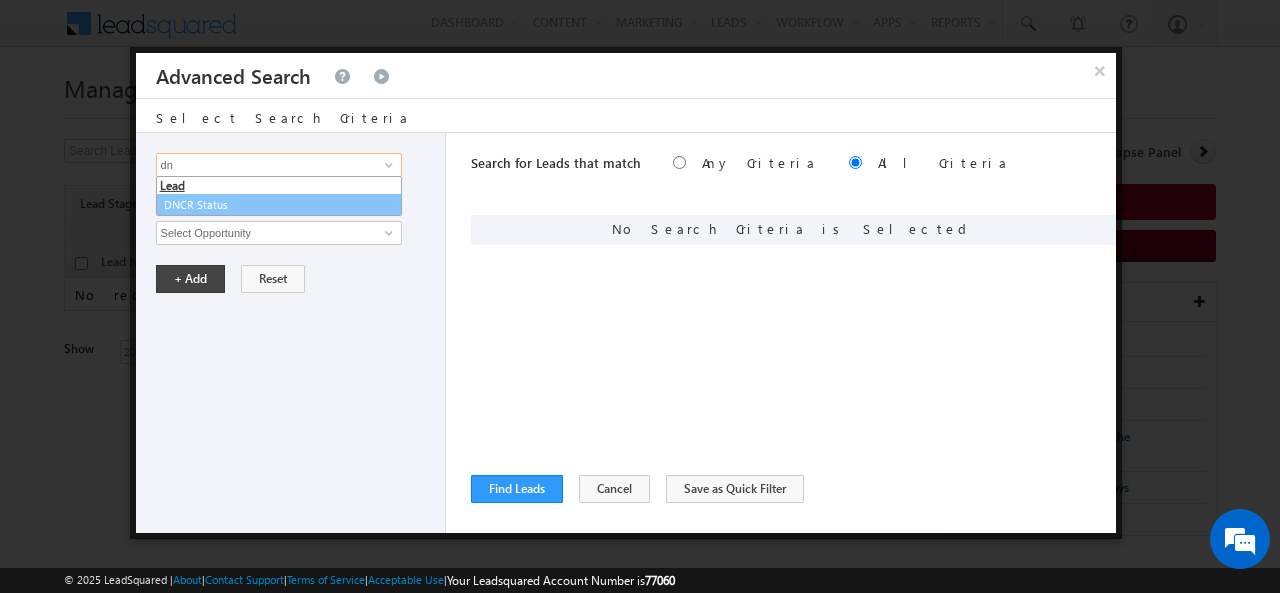 click on "DNCR Status" at bounding box center (279, 205) 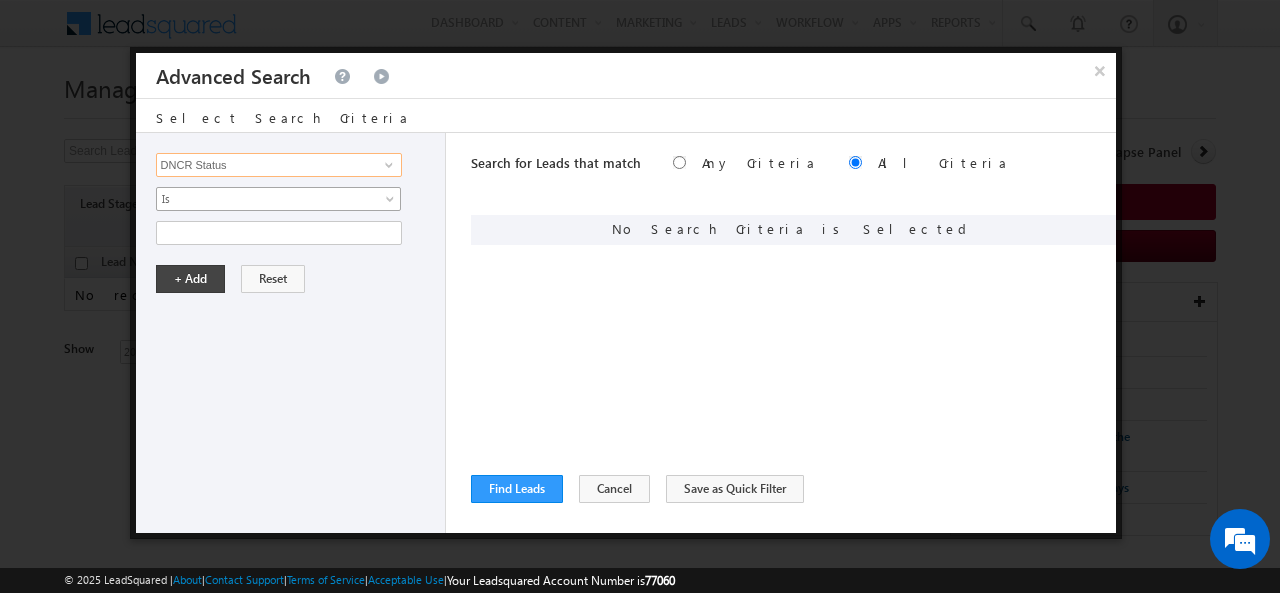 type on "DNCR Status" 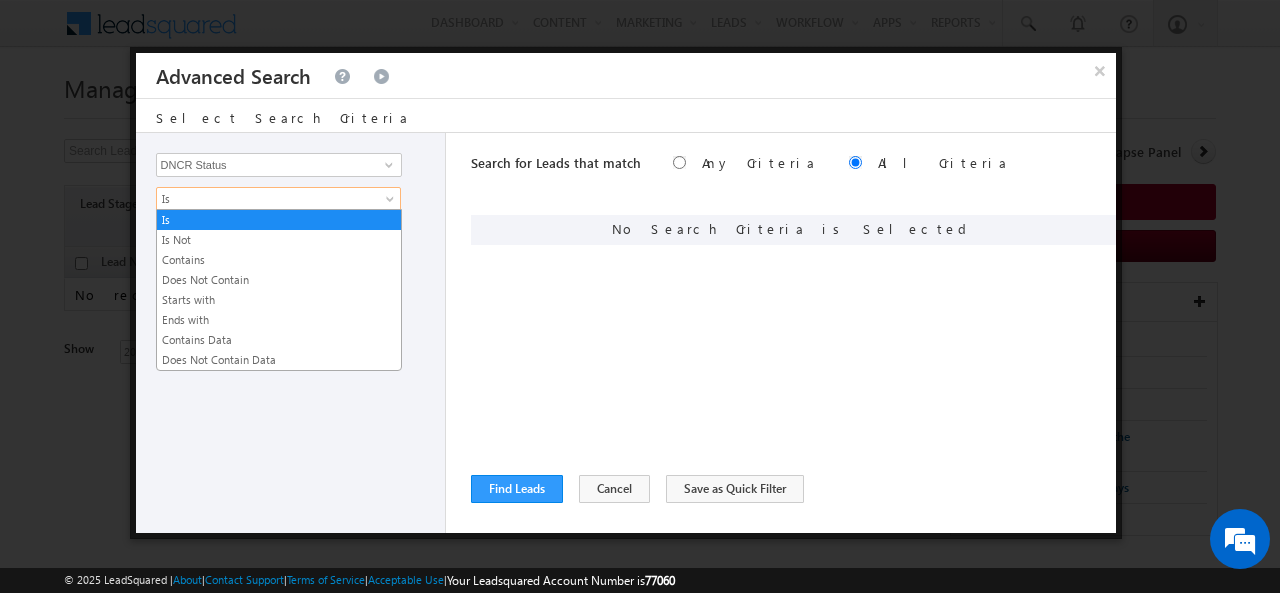 click at bounding box center [392, 203] 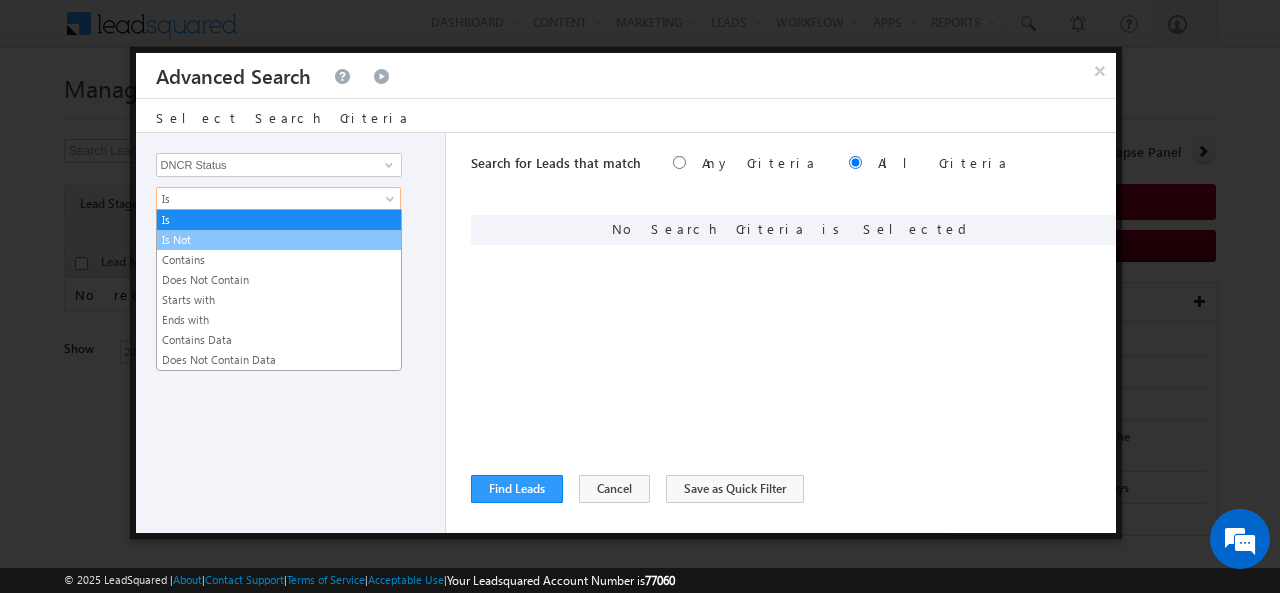 click on "Is Not" at bounding box center [279, 240] 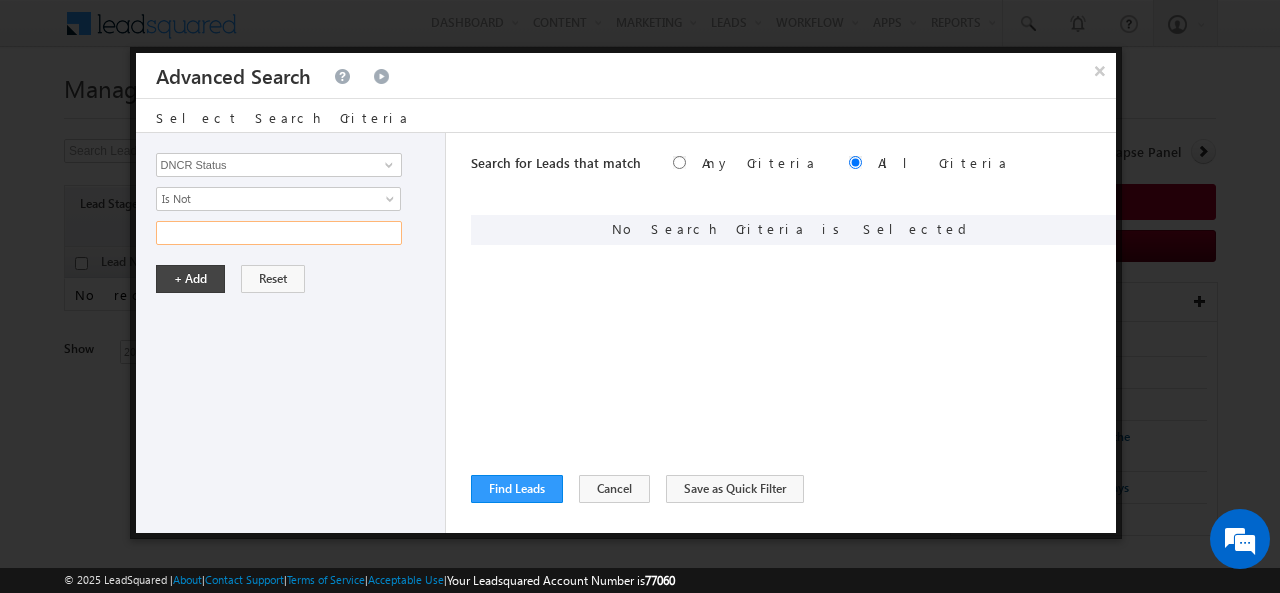 click at bounding box center (279, 233) 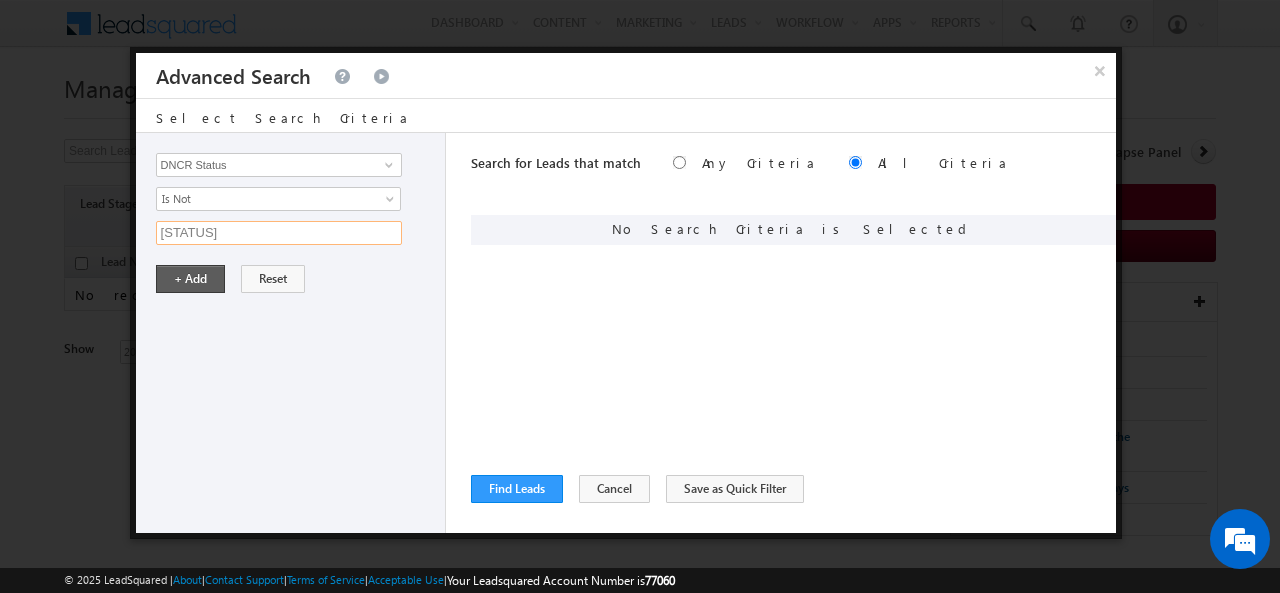 type on "[STATUS]" 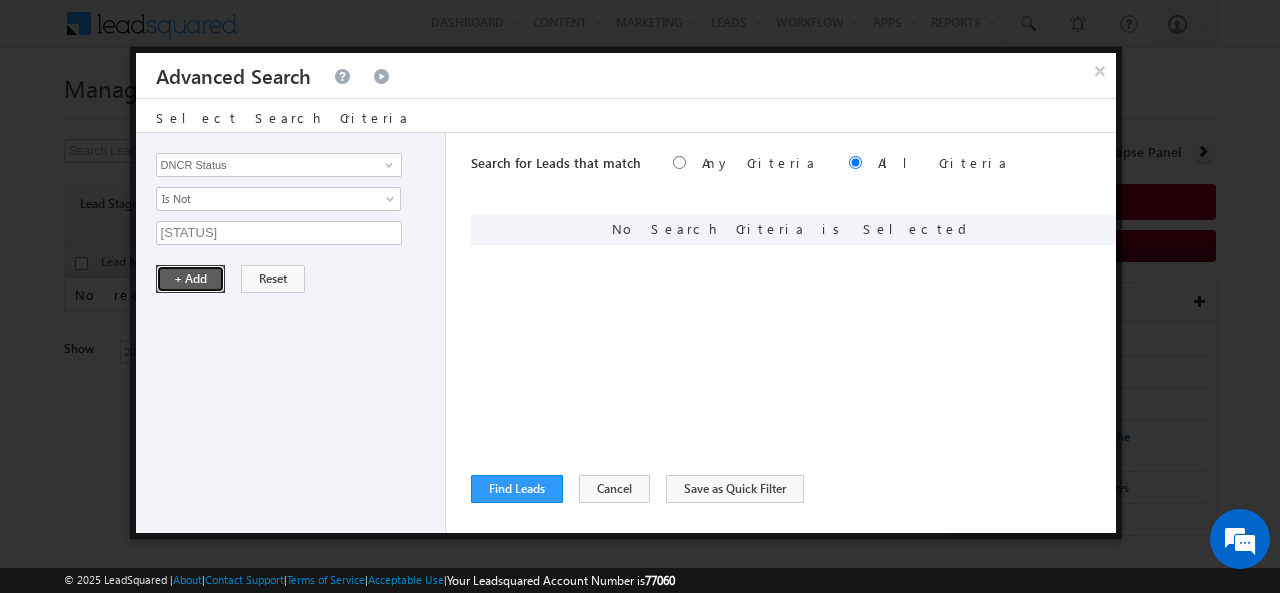 click on "+ Add" at bounding box center (190, 279) 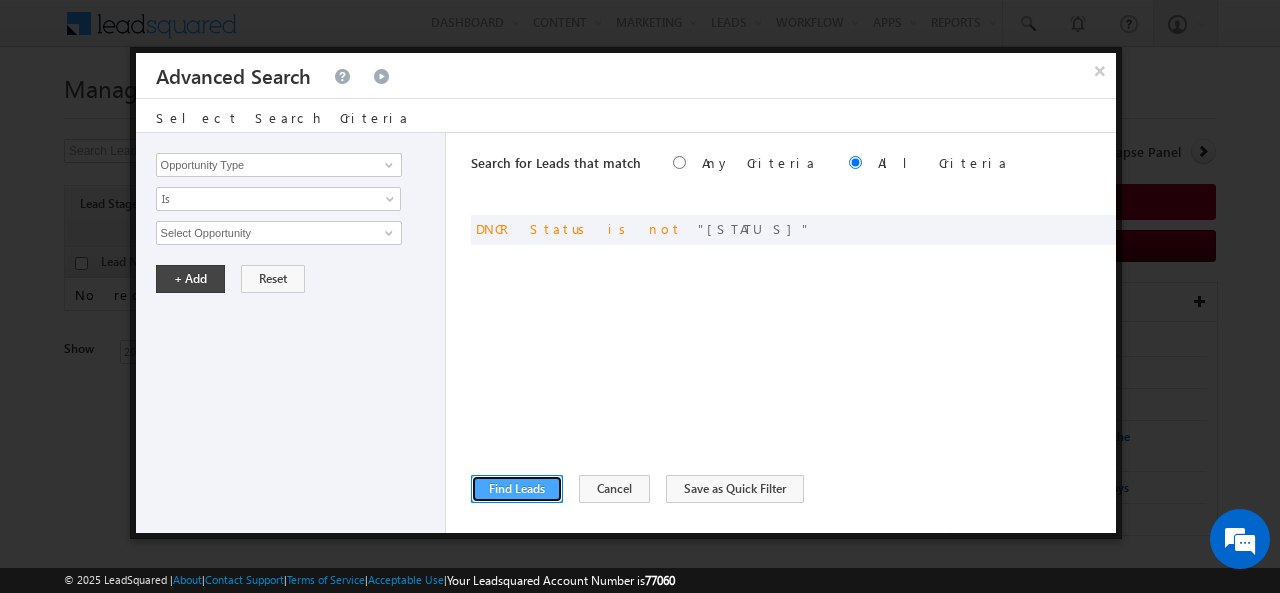 click on "Find Leads" at bounding box center (517, 489) 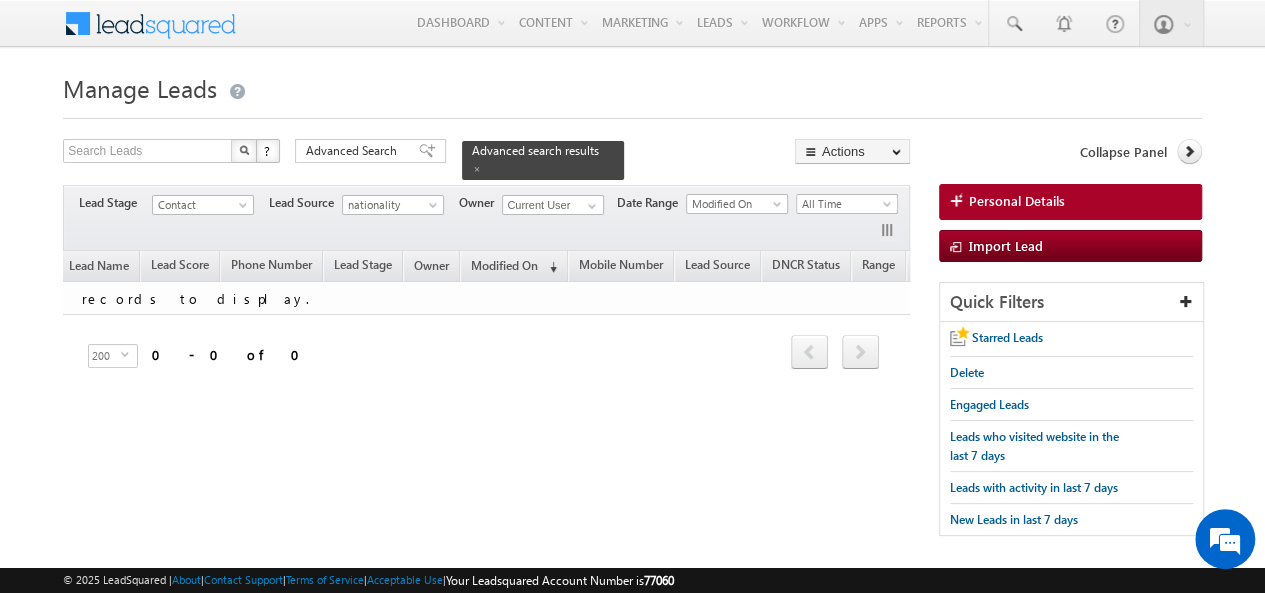 scroll, scrollTop: 0, scrollLeft: 0, axis: both 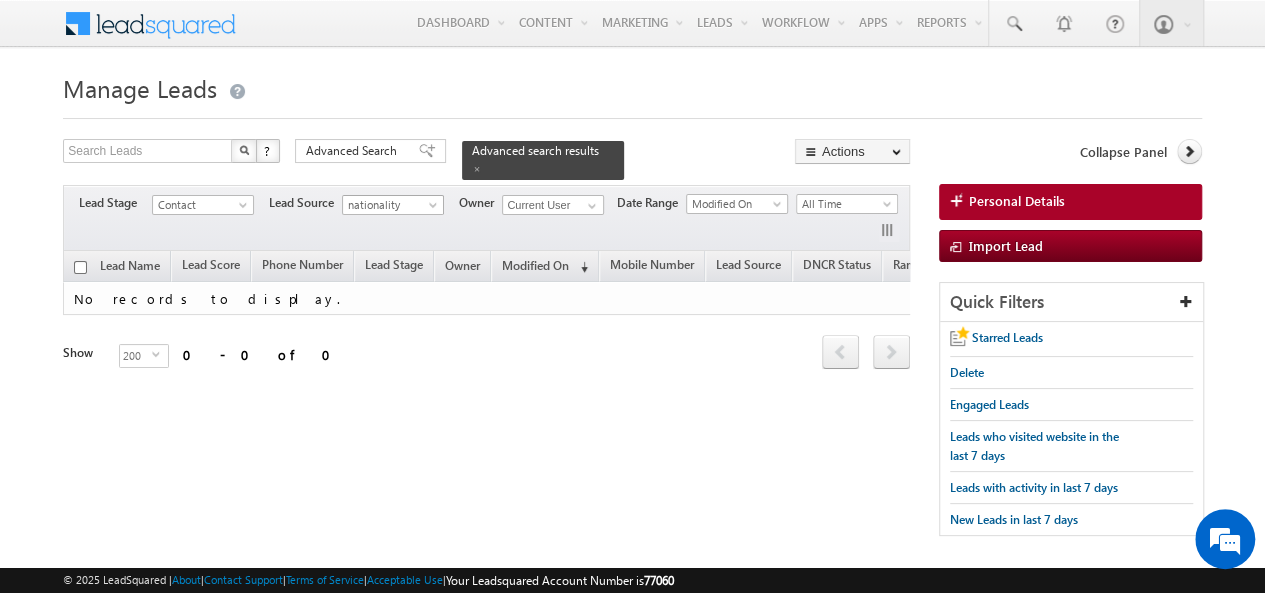 click on "nationality" at bounding box center [390, 205] 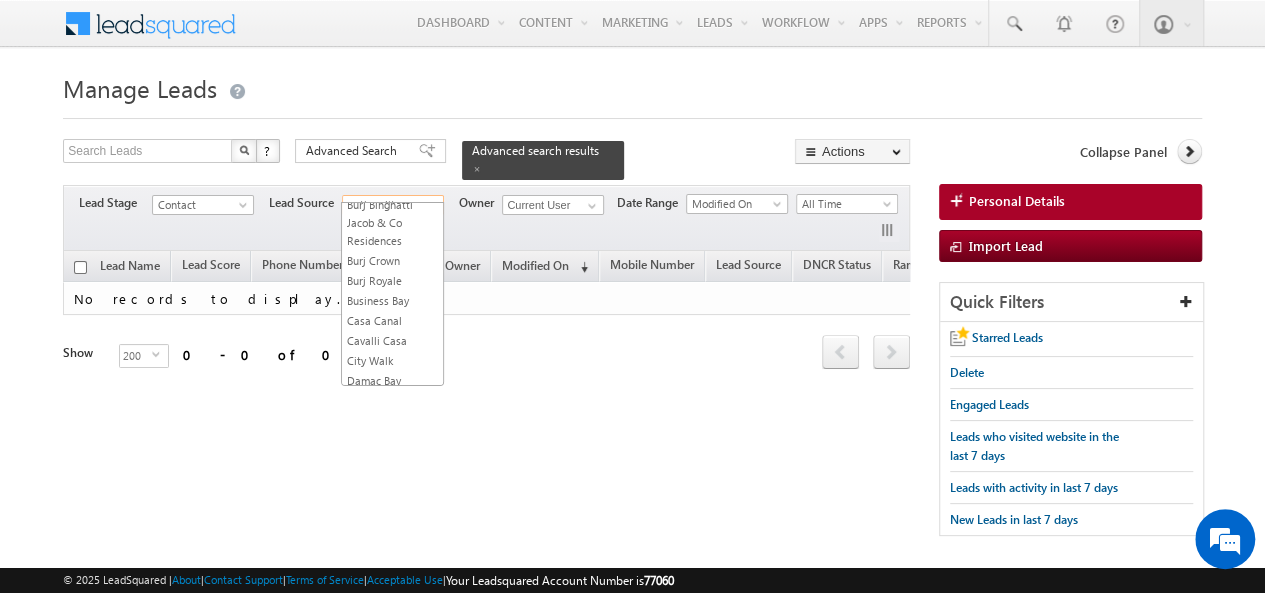 scroll, scrollTop: 0, scrollLeft: 0, axis: both 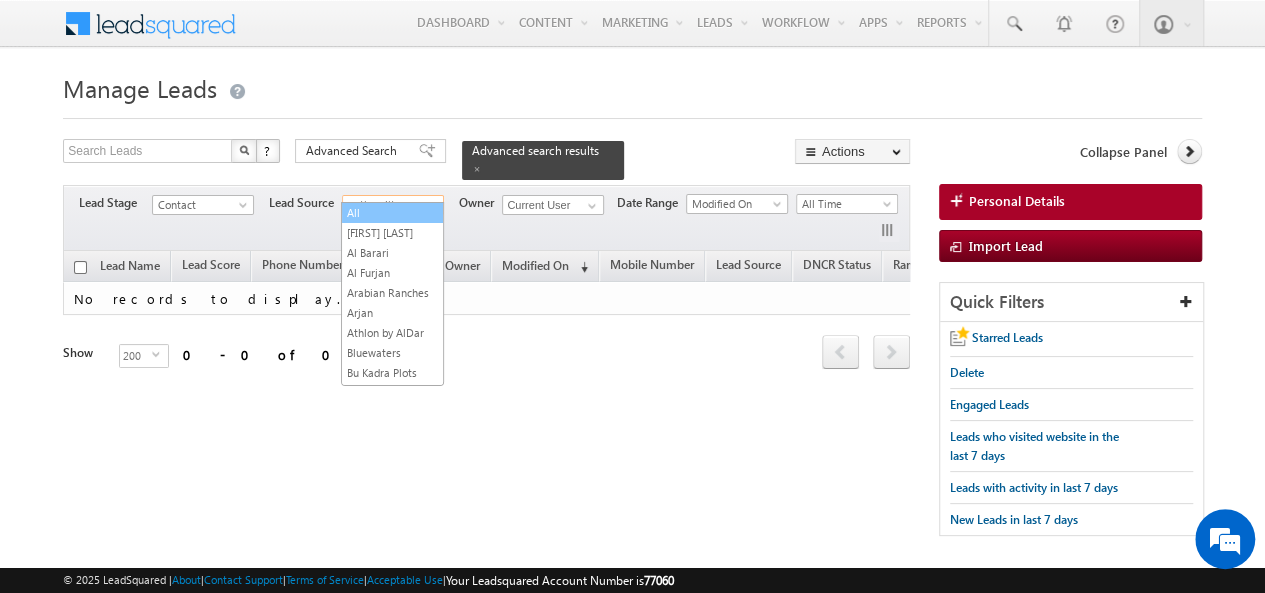 click on "All" at bounding box center [392, 213] 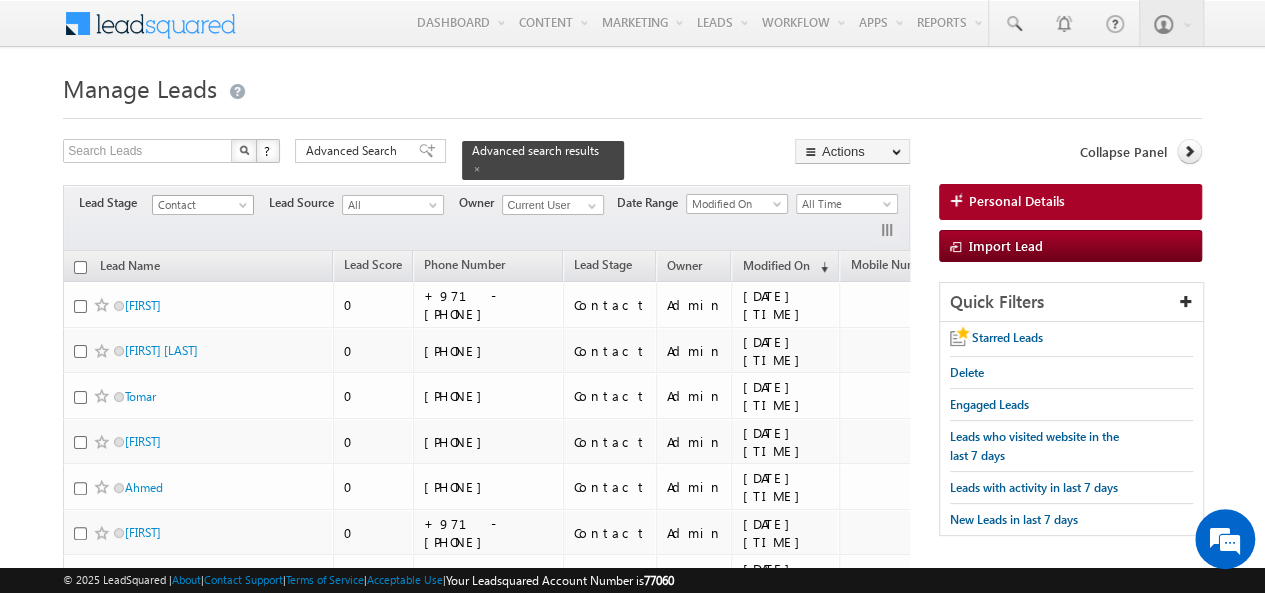 click at bounding box center (245, 209) 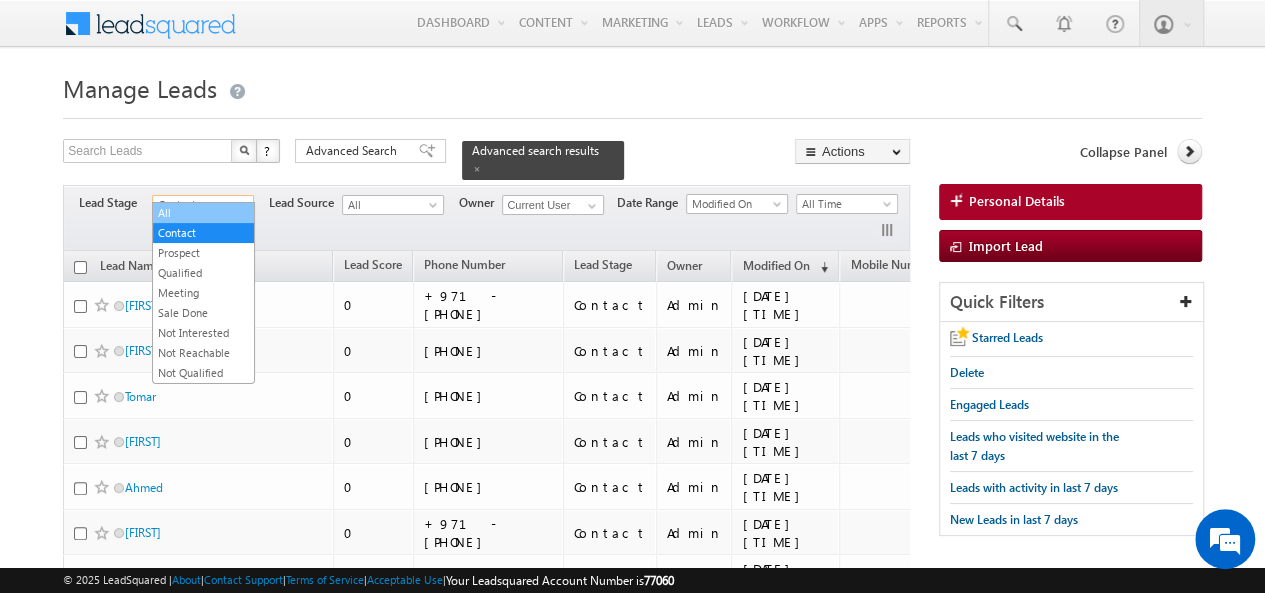 click on "All" at bounding box center [203, 213] 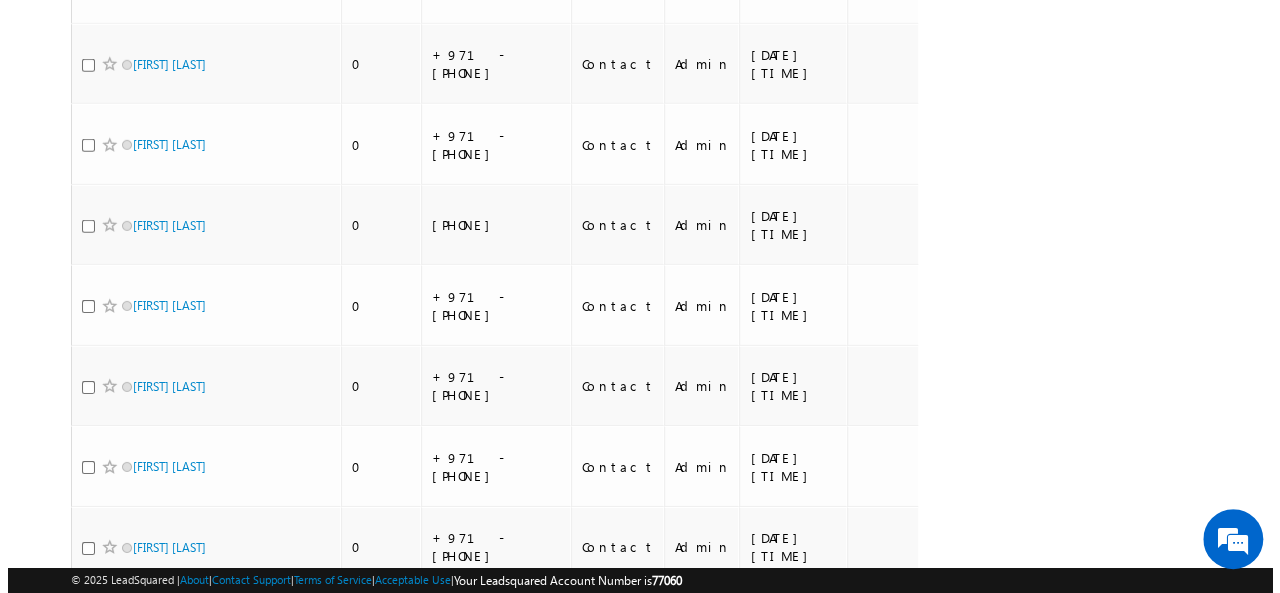 scroll, scrollTop: 0, scrollLeft: 0, axis: both 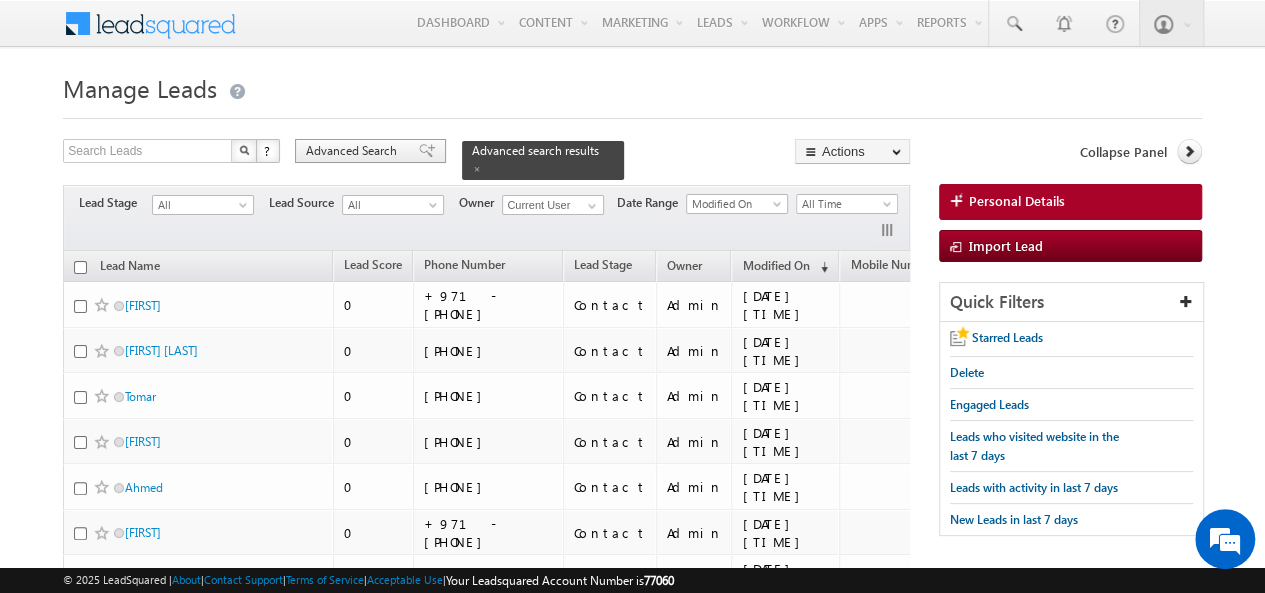 click on "Advanced Search" at bounding box center [354, 151] 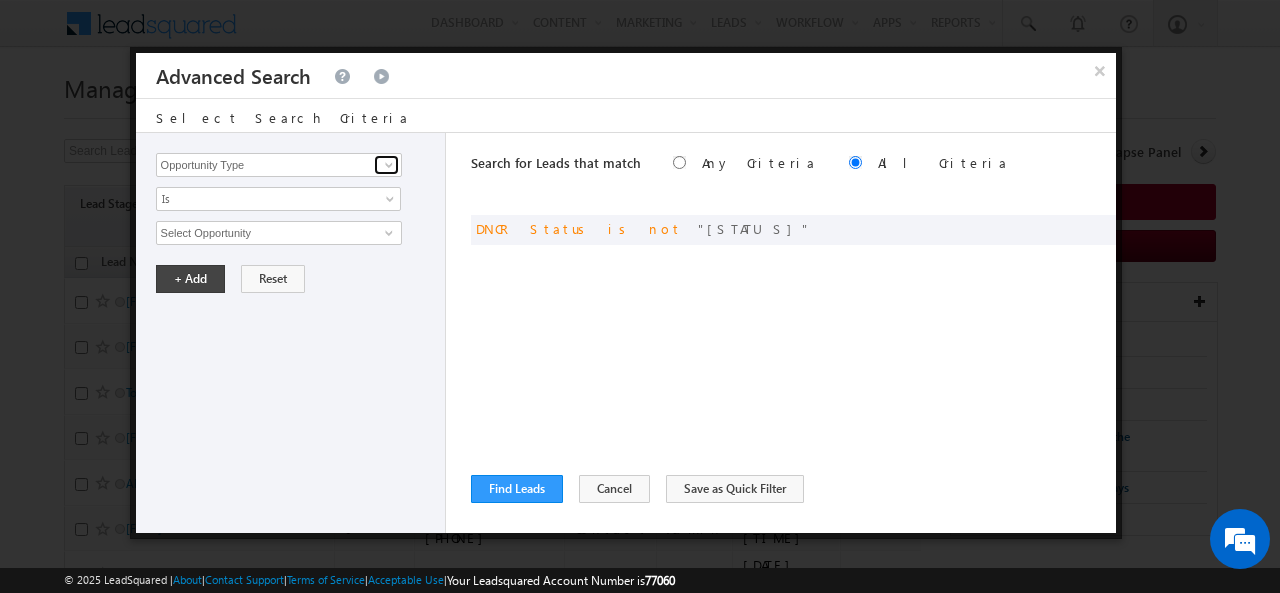click at bounding box center [389, 165] 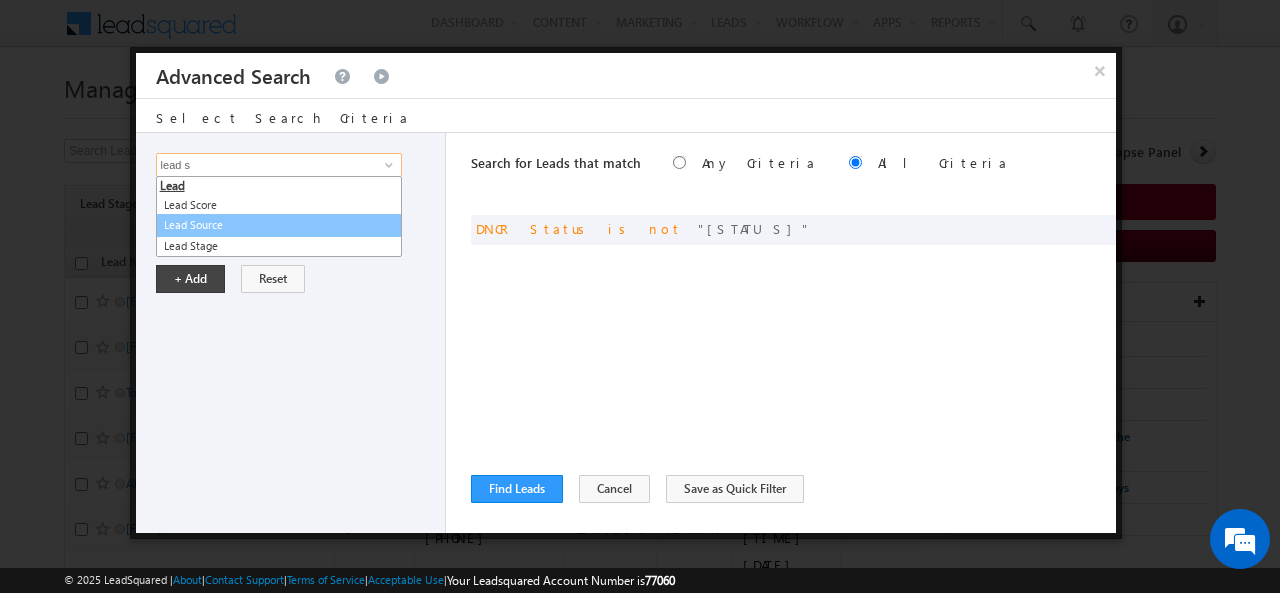 click on "Lead Source" at bounding box center [279, 225] 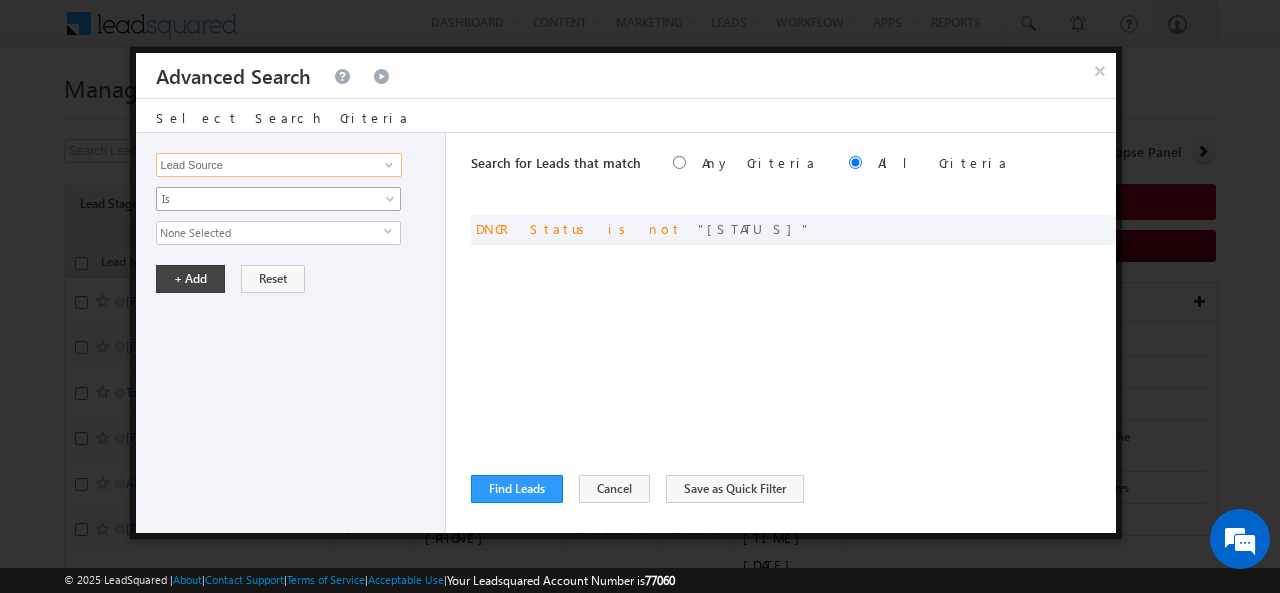 type on "Lead Source" 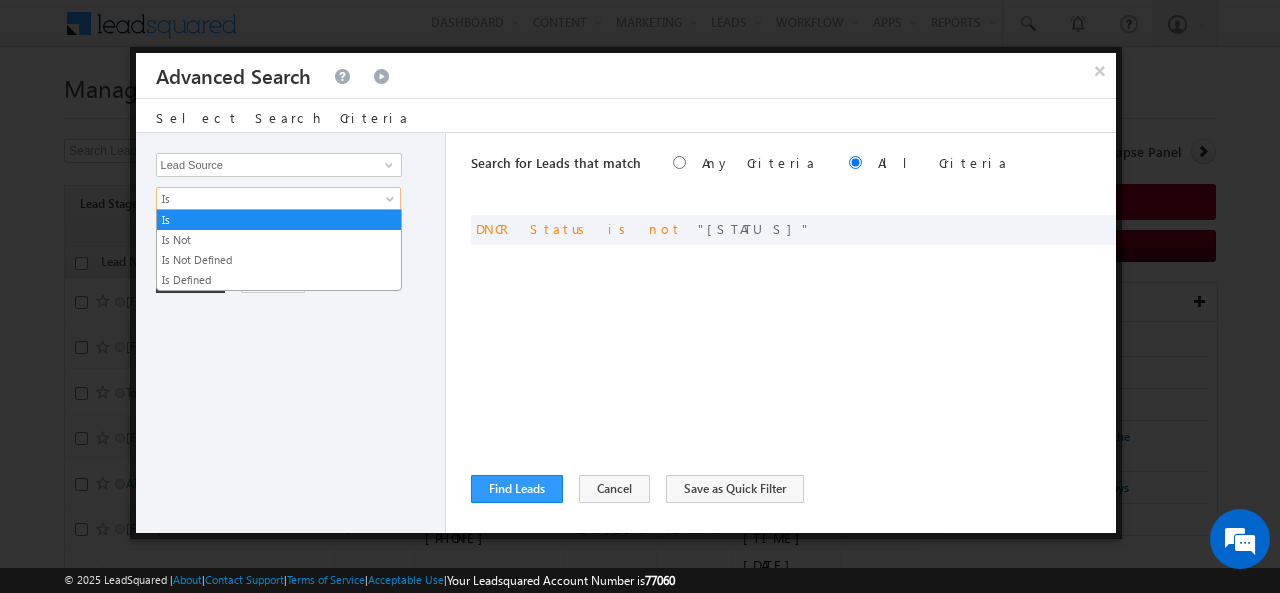 click at bounding box center [392, 203] 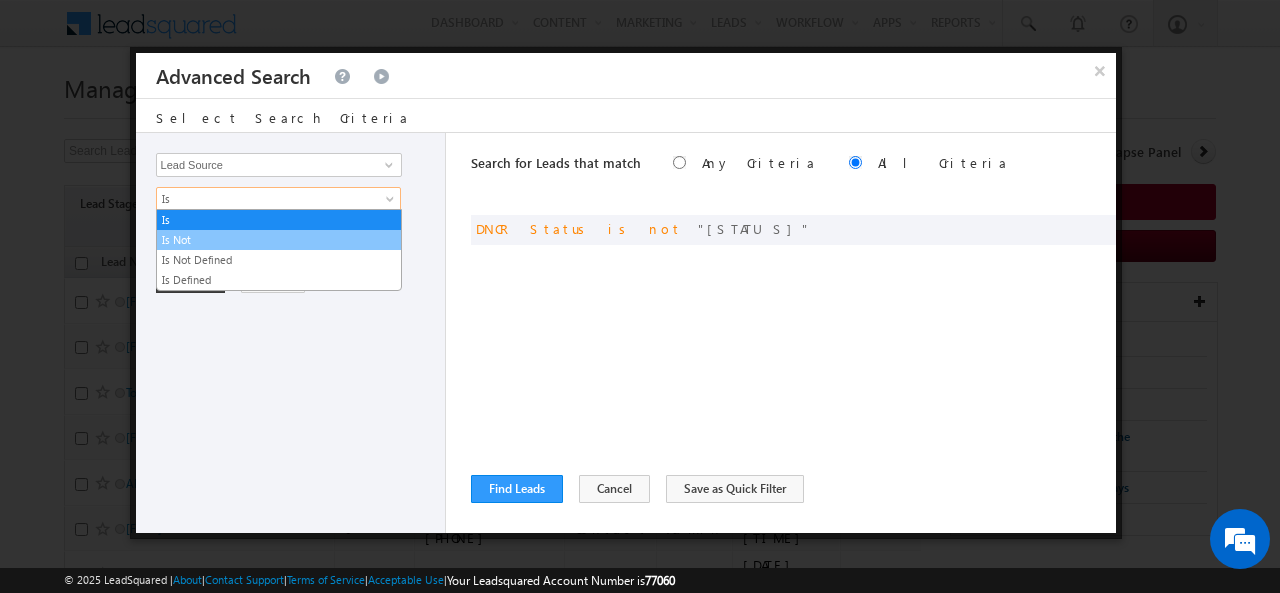 click on "Is Not" at bounding box center [279, 240] 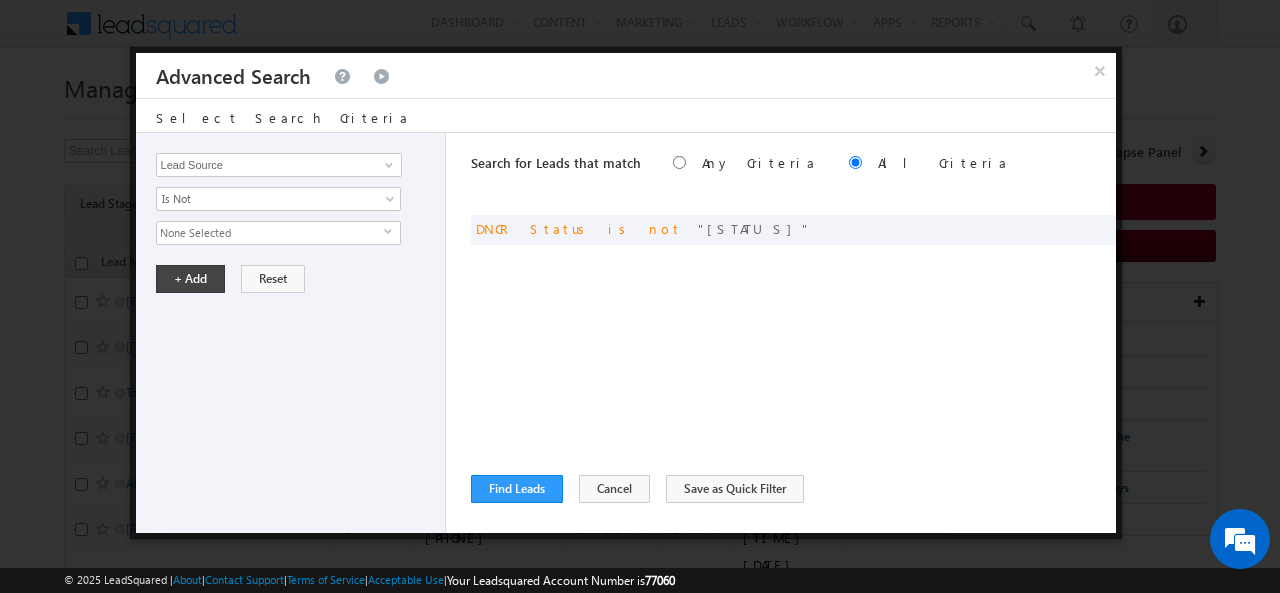 click on "select" at bounding box center [392, 231] 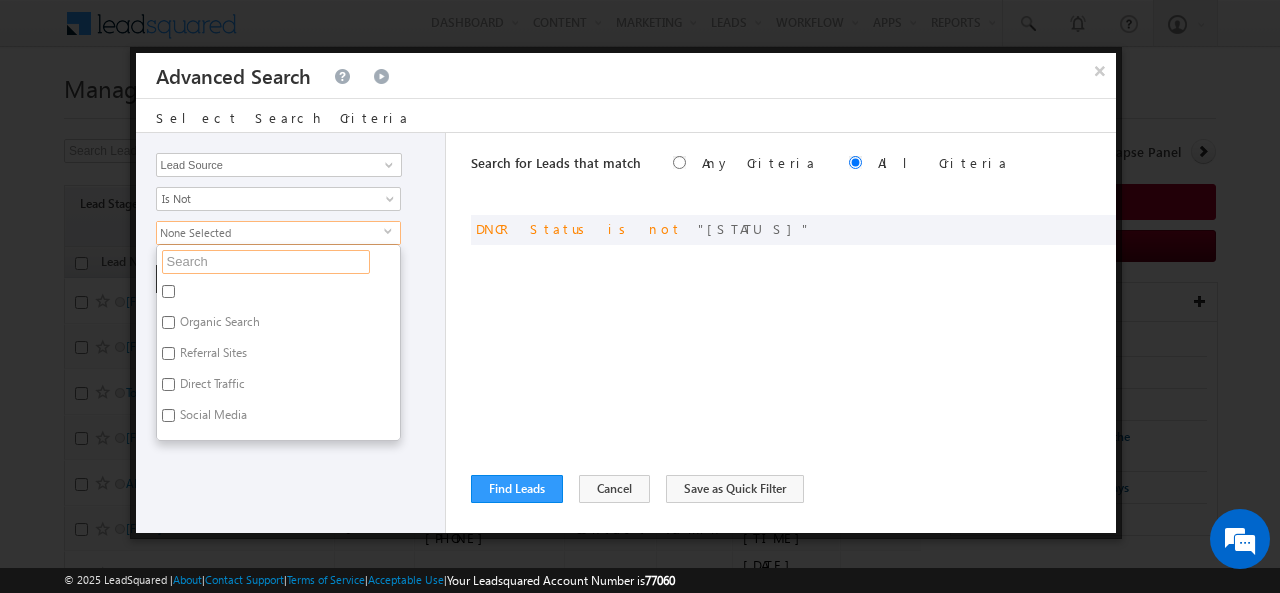 click at bounding box center [266, 262] 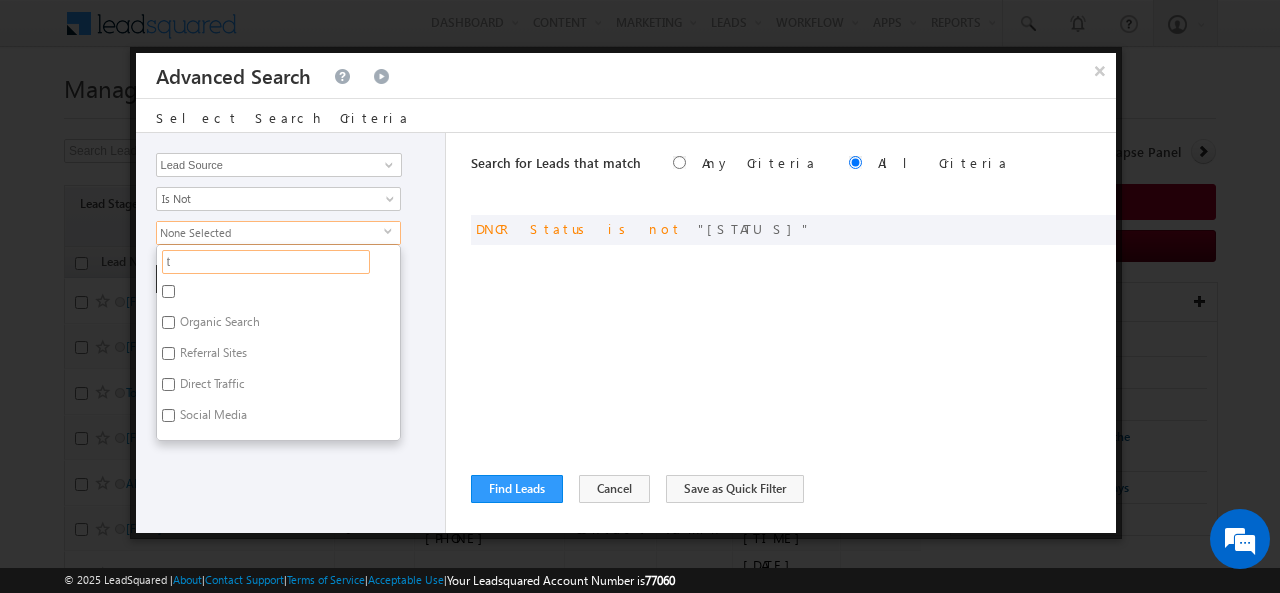 type on "to" 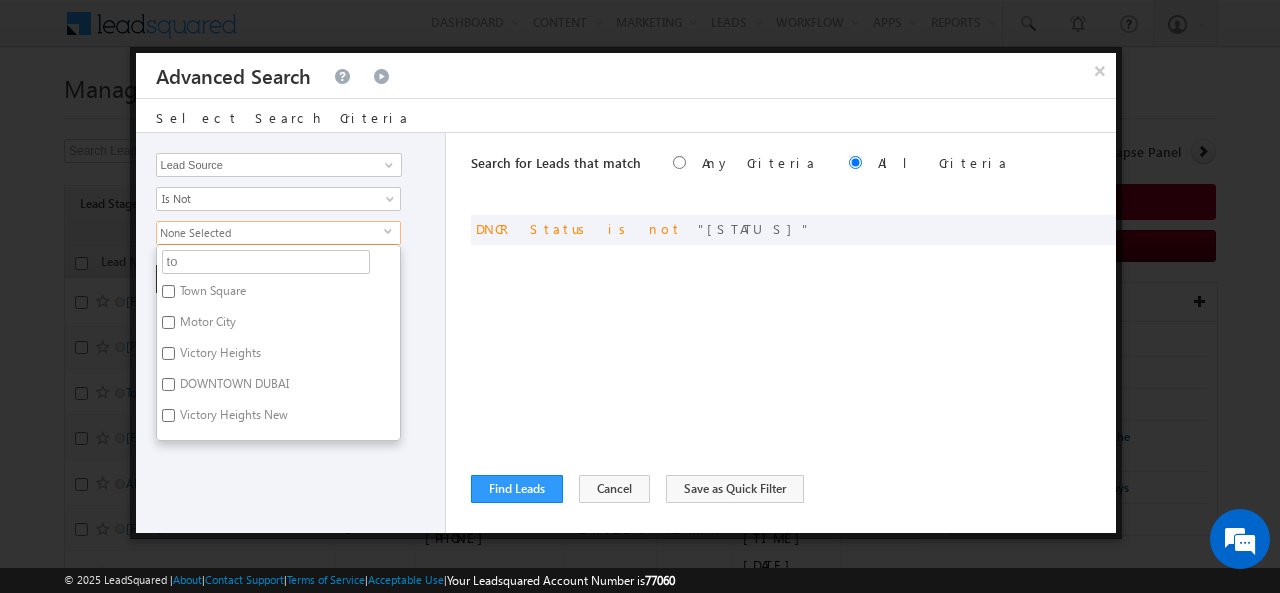 type on "tow" 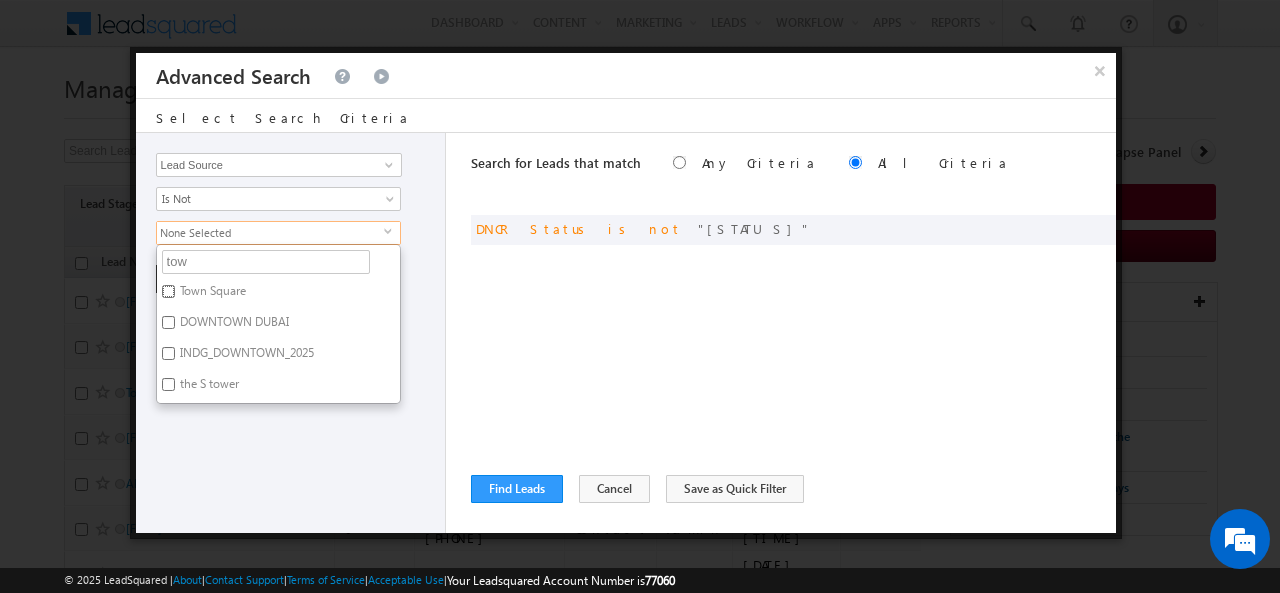 click on "Town Square" at bounding box center [168, 291] 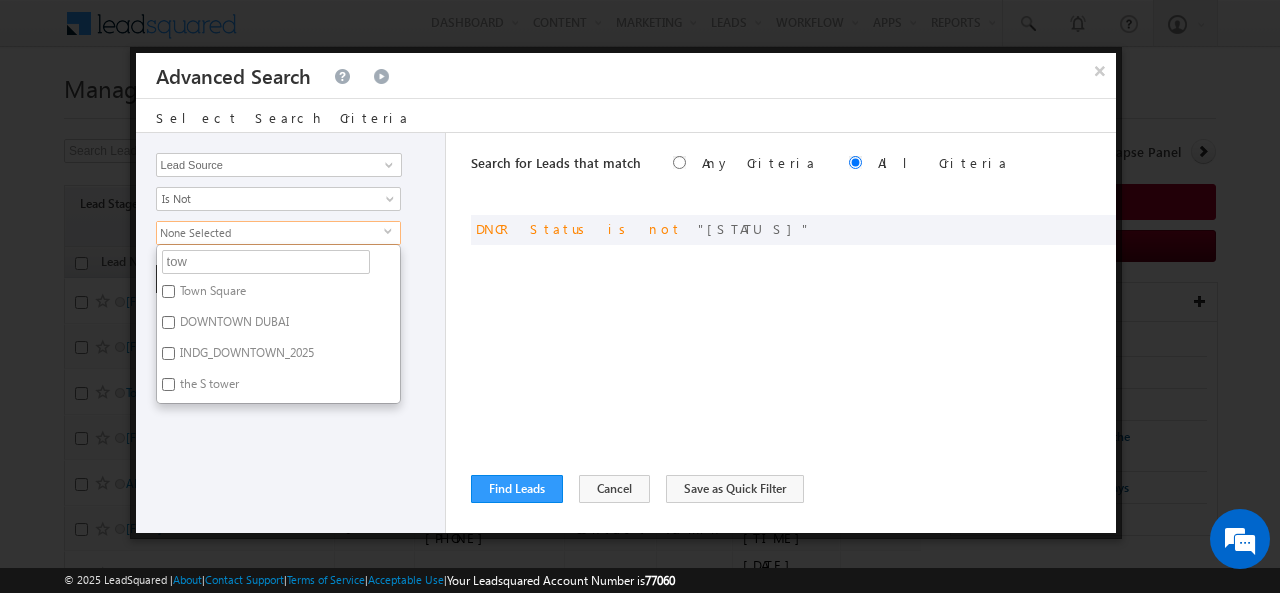 checkbox on "true" 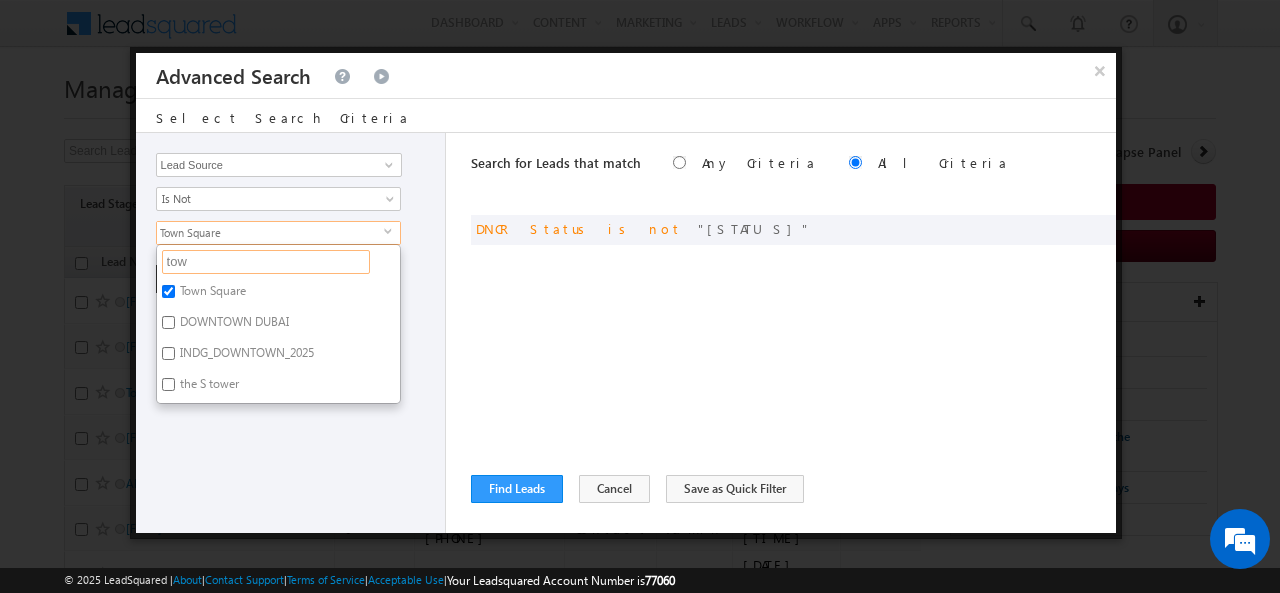 click on "tow" at bounding box center [266, 262] 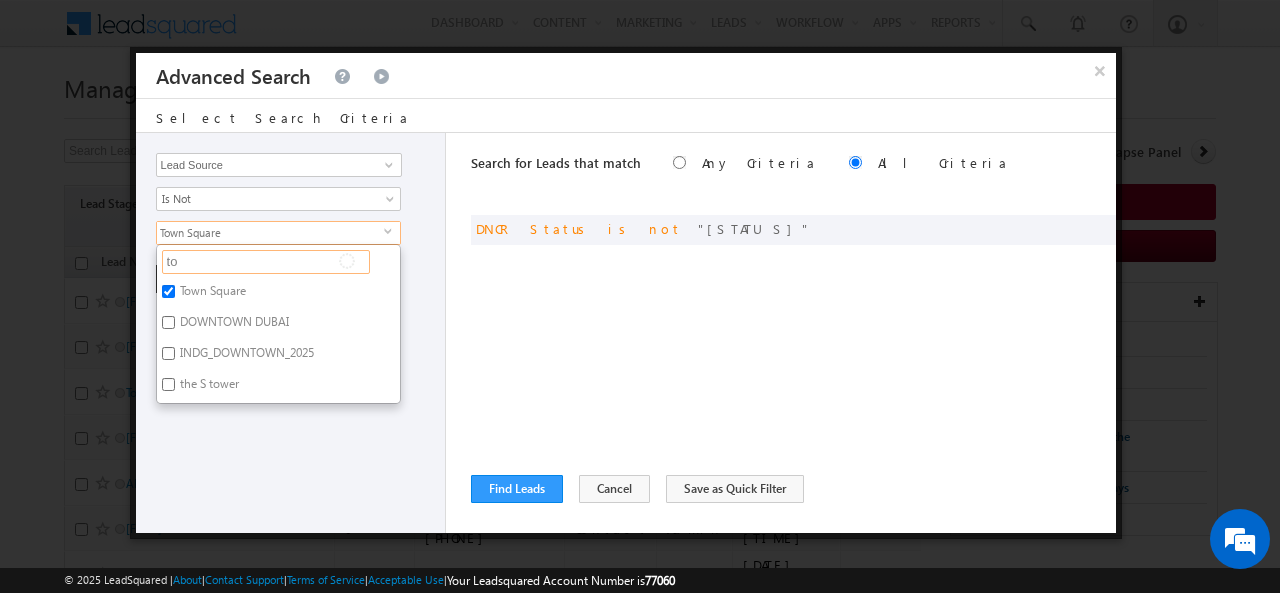type on "t" 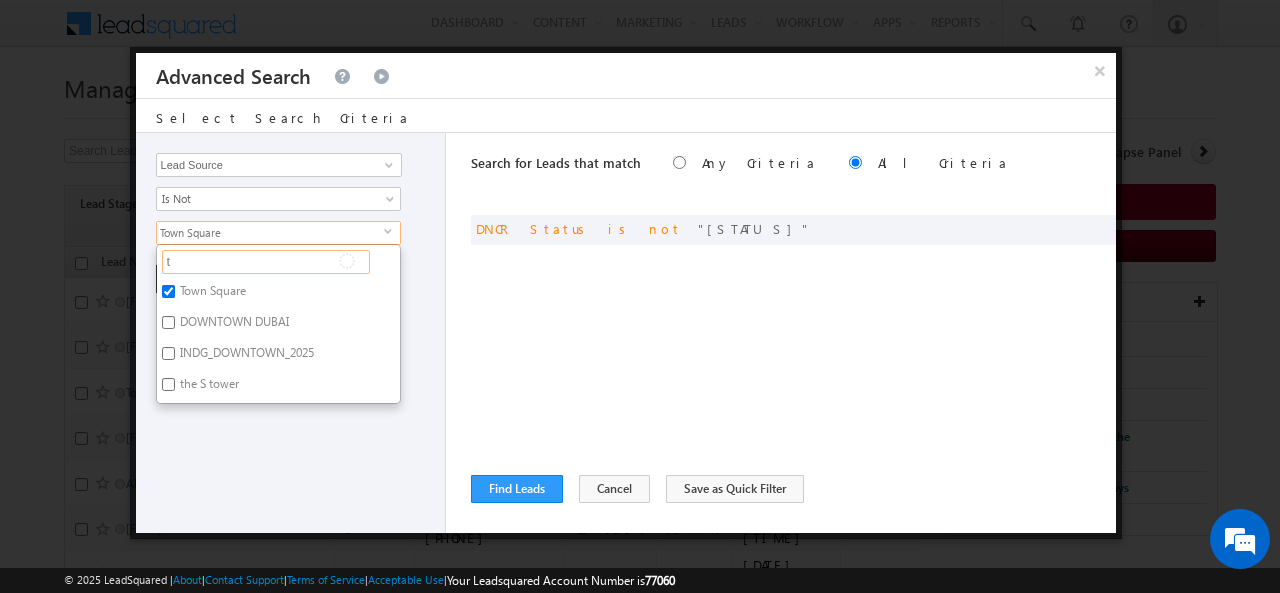 type 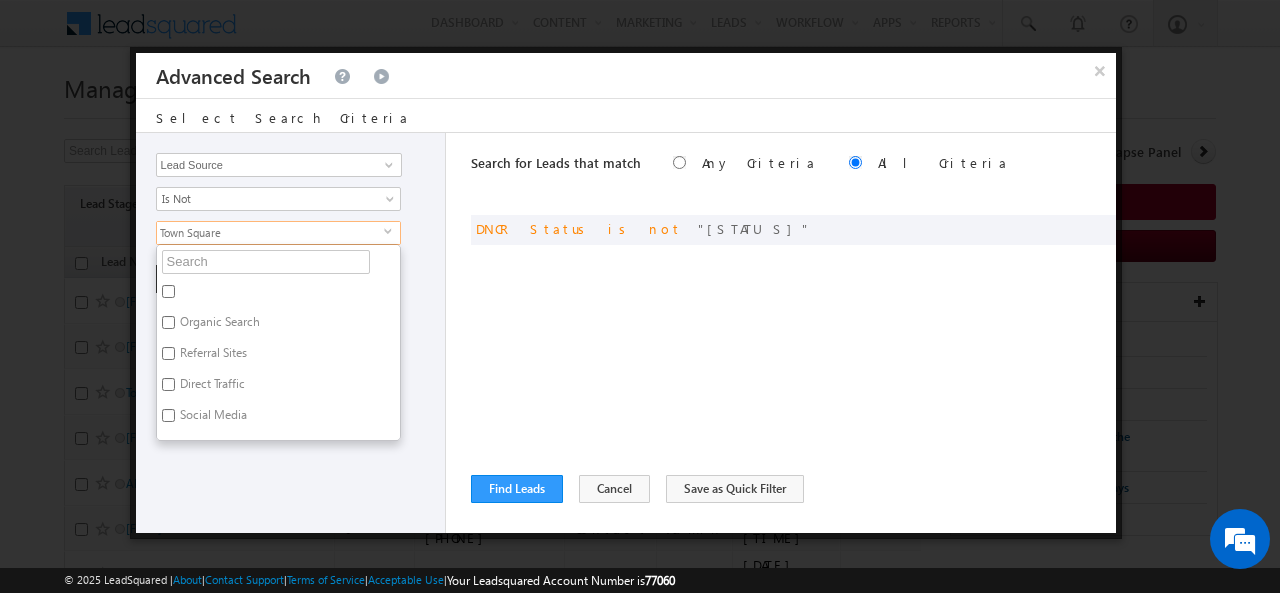 click on "Opportunity Type Lead Activity Task Sales Group  Prospect Id Address 1 Address 2 AML - File Booking Form - File Budget Building Name Buyer Persona Campaign Name Caste City Client Type Company Contact Stage Conversion Referrer URL Country Created By Id Created On Current Opt In Status Customer Type Developer DNCR Status Do Not Call Do Not Email Do Not SMS Do Not Track Do you want to invest in dubai Email Emirate Emirates ID - File Engagement Score Father Name First Name Focus Project Form Name Grade Job Title Last Activity Last Activity Date Last Name Last Opt In Email Sent Date Latitude Lead Number Lead Origin Lead Remarks Lead Score Lead Source Lead Stage Longitude Master Project meet your team Date Meeting Done Date  Meeting Location Mobile Number Modified By Id Modified On Nationality Not Picked counter Notes Opt In Date Opt In Details Order Value Owner Passport - File Phone Number Plot Area Possession Procedure Name Project Project Name Project Suggested Qualify follow up" at bounding box center (291, 333) 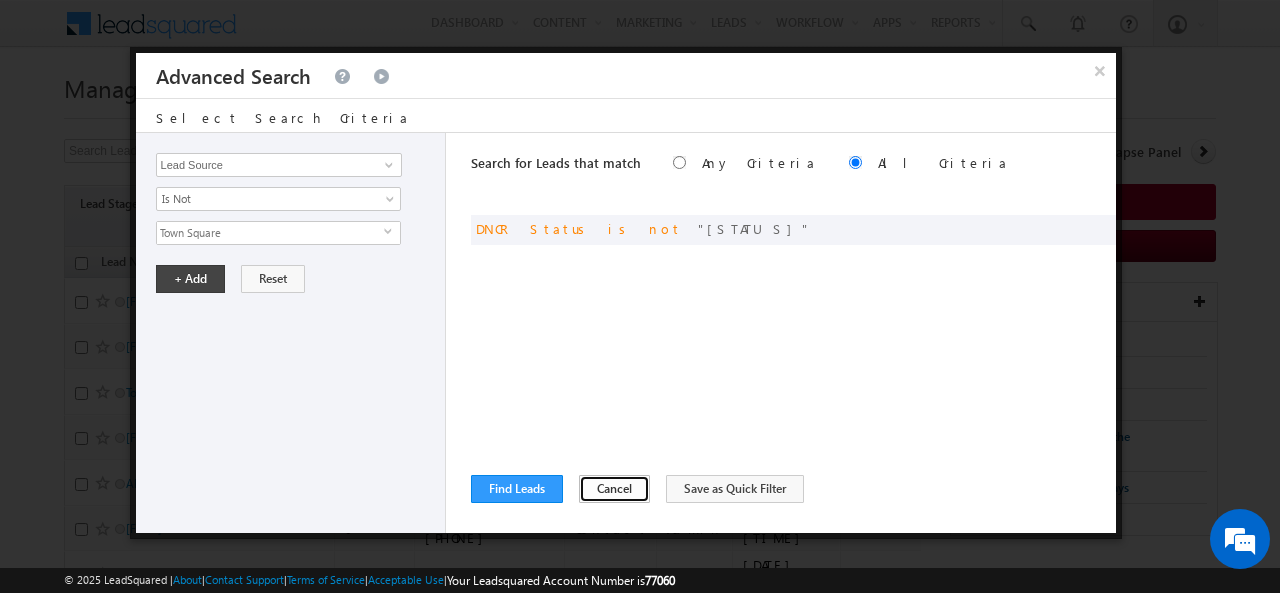 click on "Cancel" at bounding box center (614, 489) 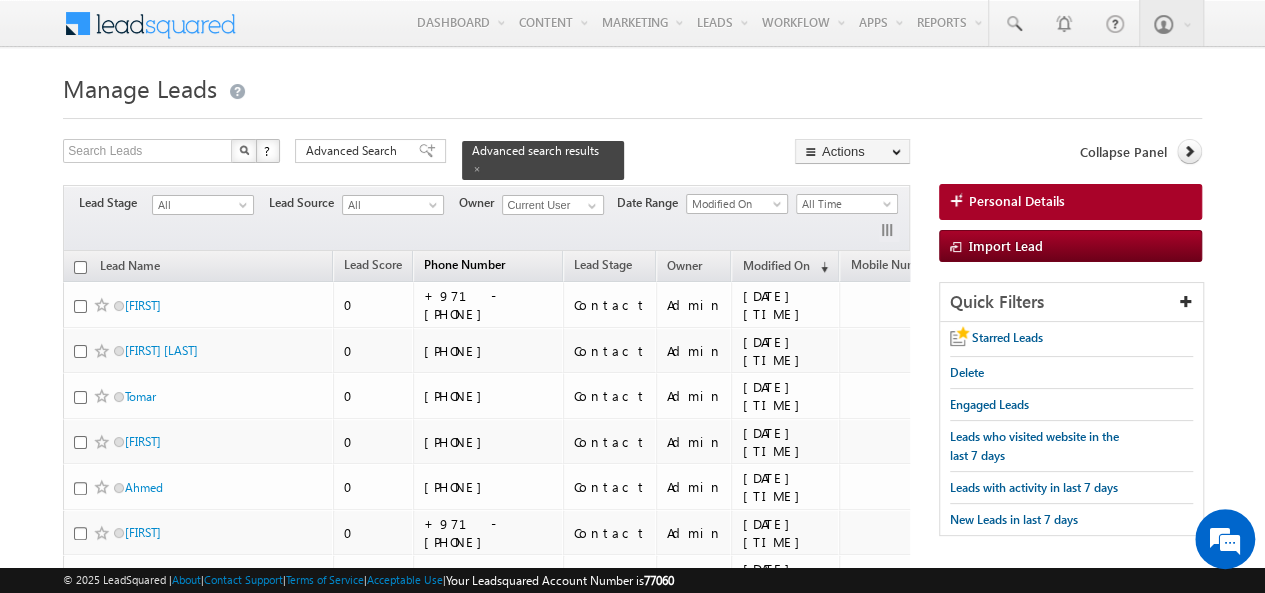 click on "Phone Number" at bounding box center (464, 264) 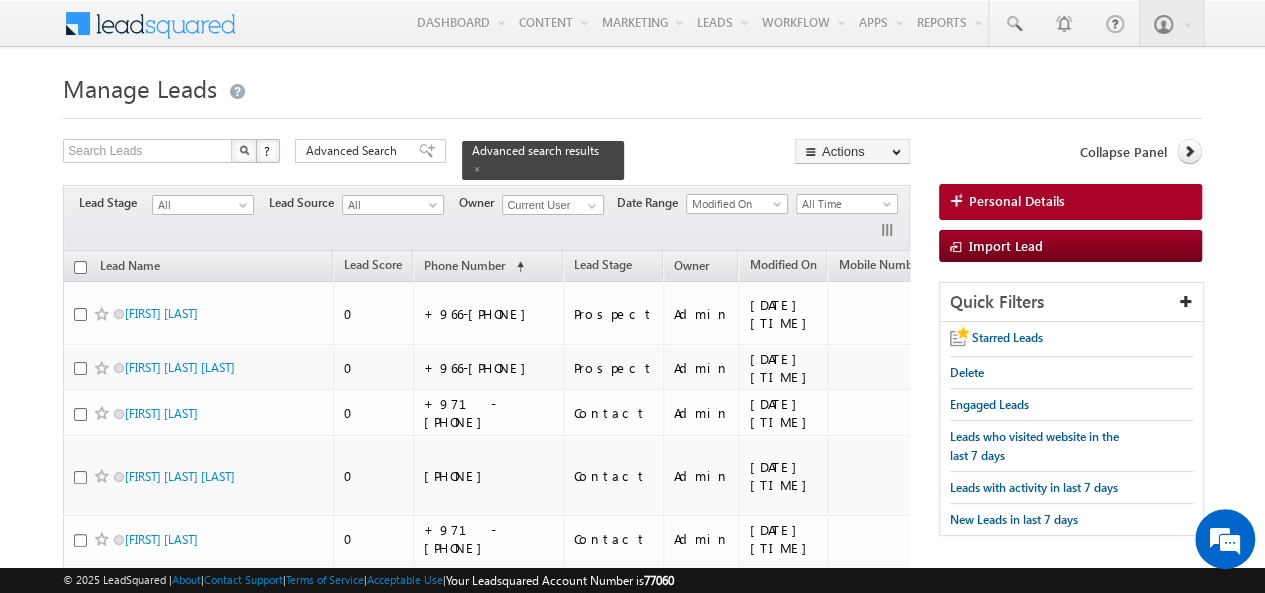 click at bounding box center [80, 267] 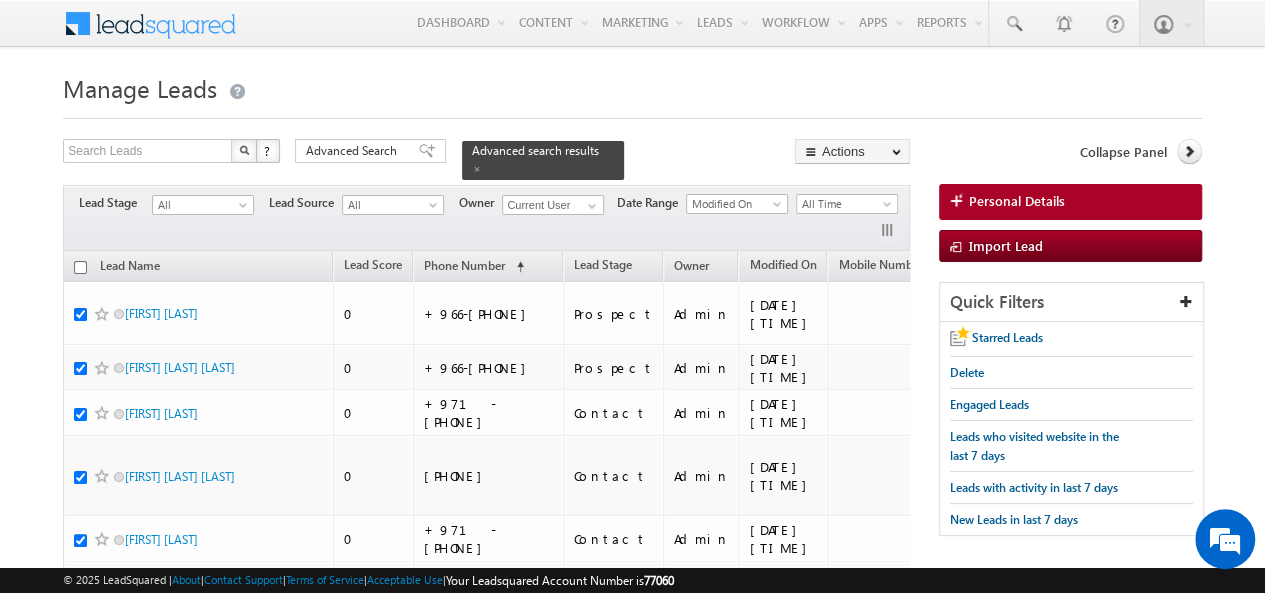 checkbox on "true" 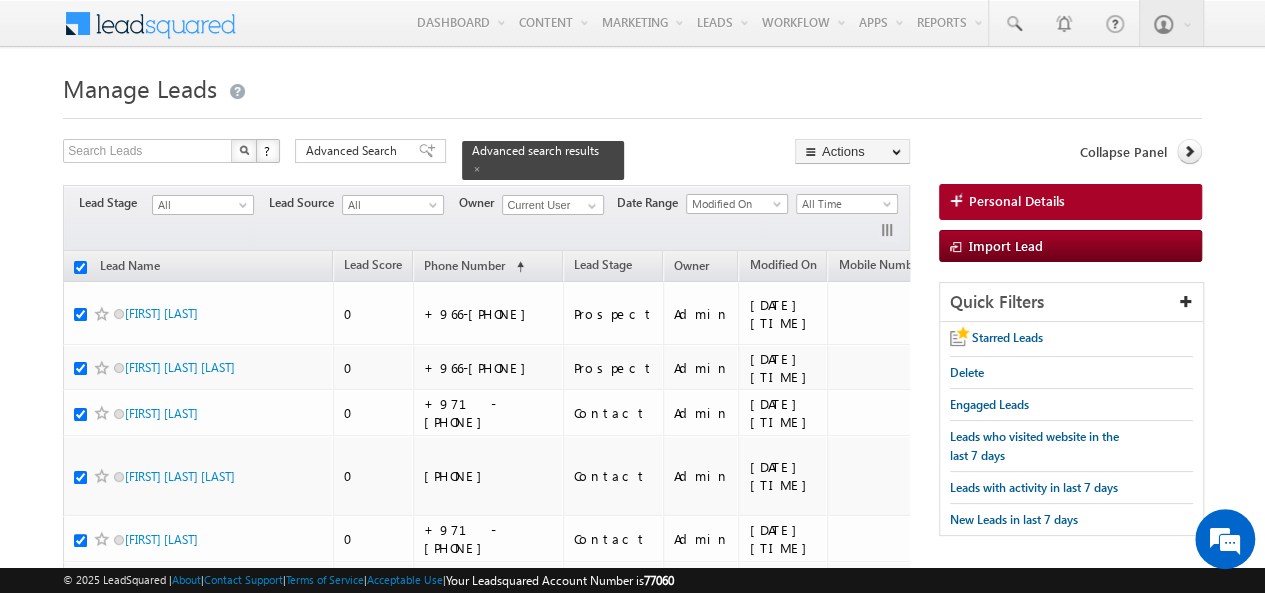 checkbox on "true" 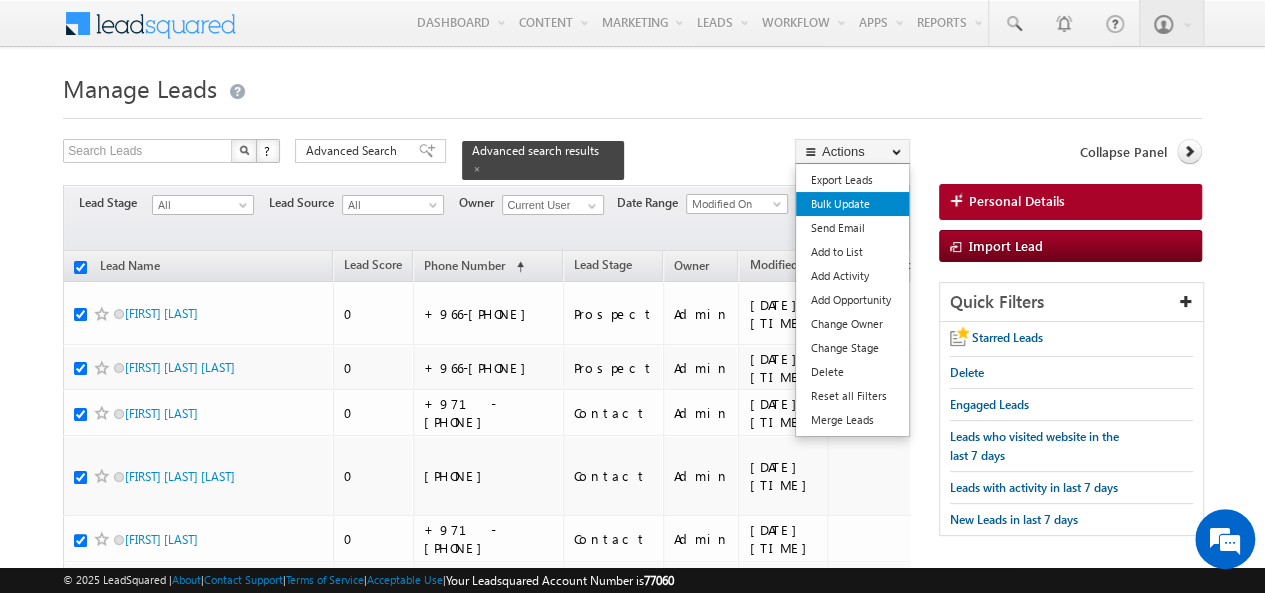 click on "Bulk Update" at bounding box center (852, 204) 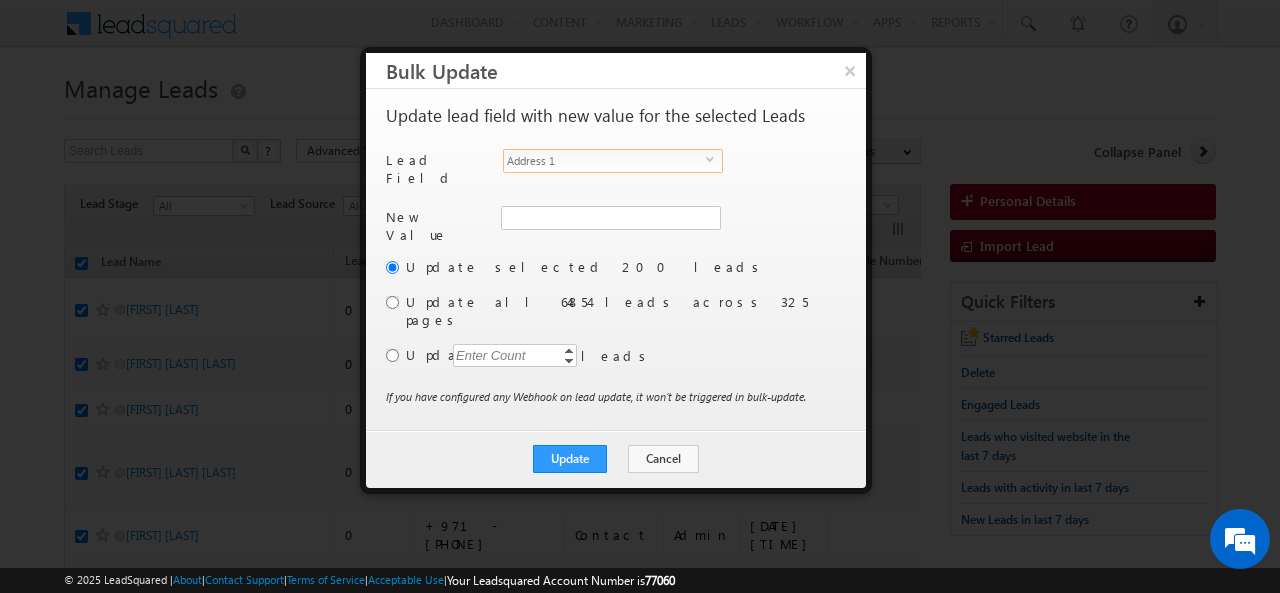 click on "select" at bounding box center (714, 159) 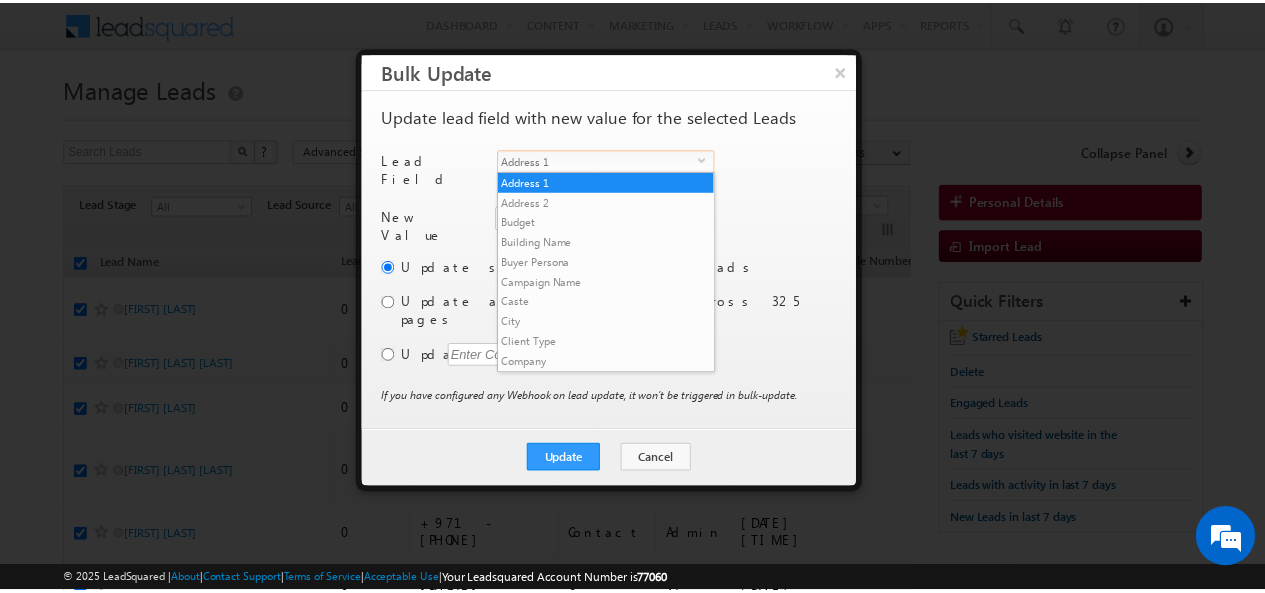 scroll, scrollTop: 761, scrollLeft: 0, axis: vertical 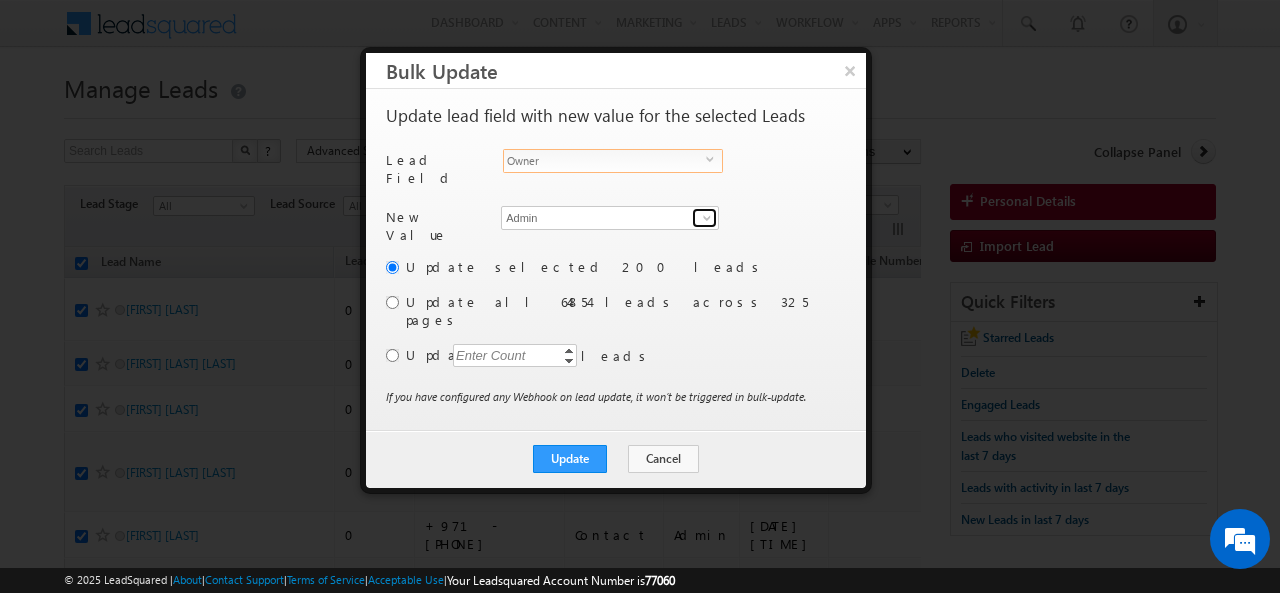 click at bounding box center [707, 218] 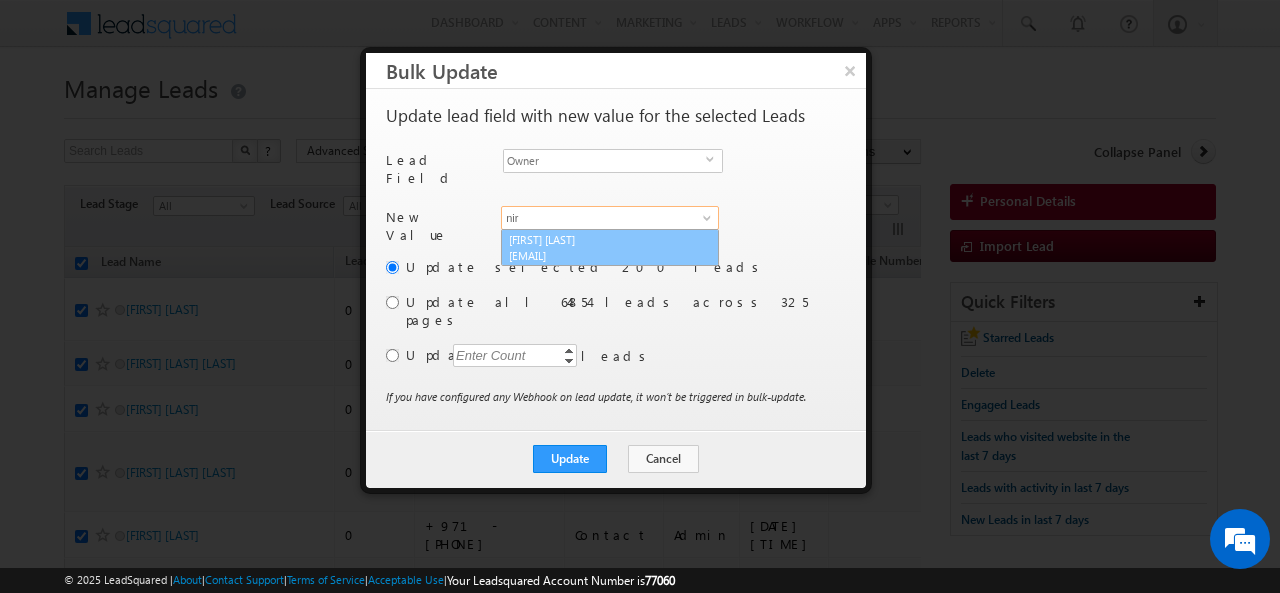 click on "[FIRST] [LAST]   [EMAIL]" at bounding box center (610, 248) 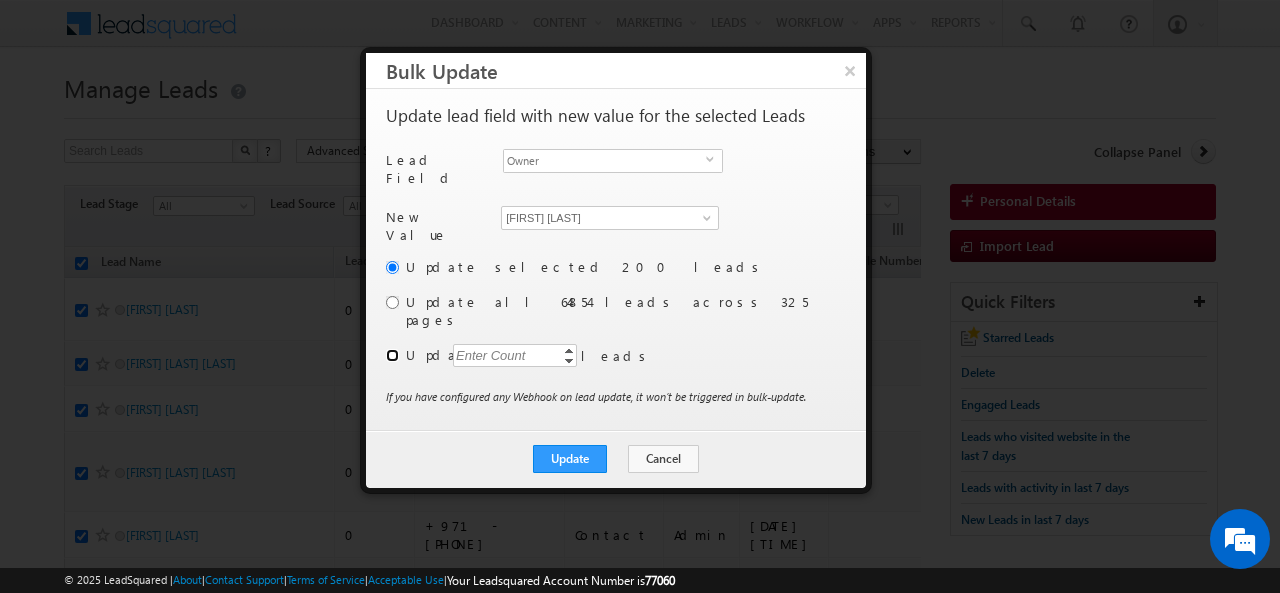 click at bounding box center [392, 355] 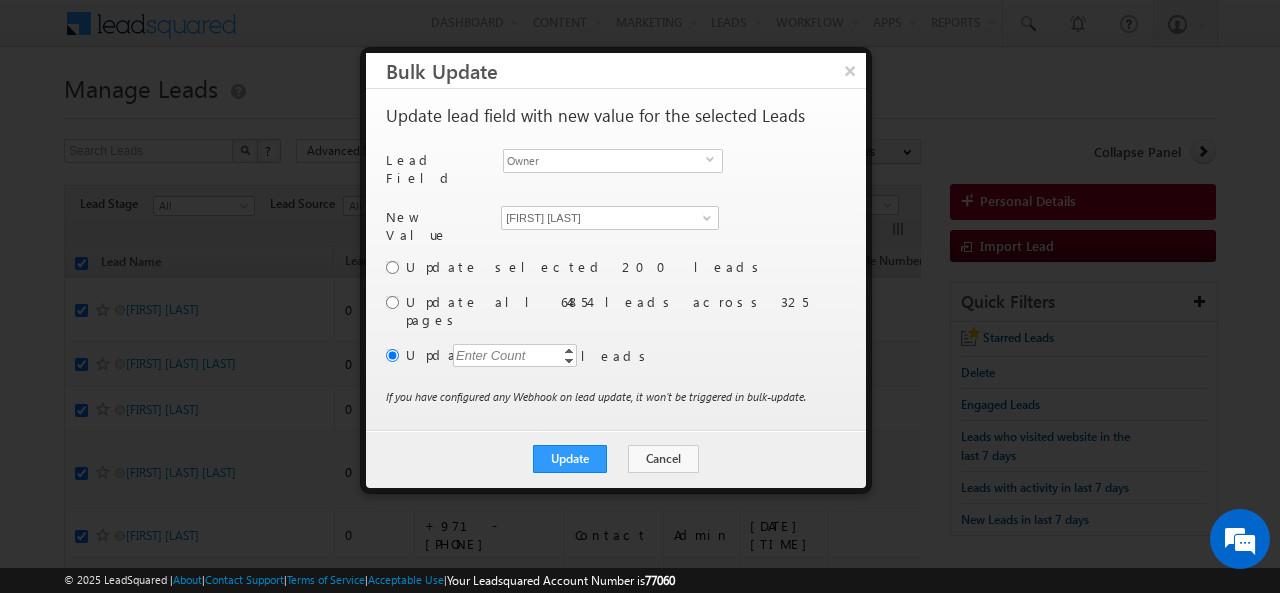 click on "Enter Count" at bounding box center (491, 355) 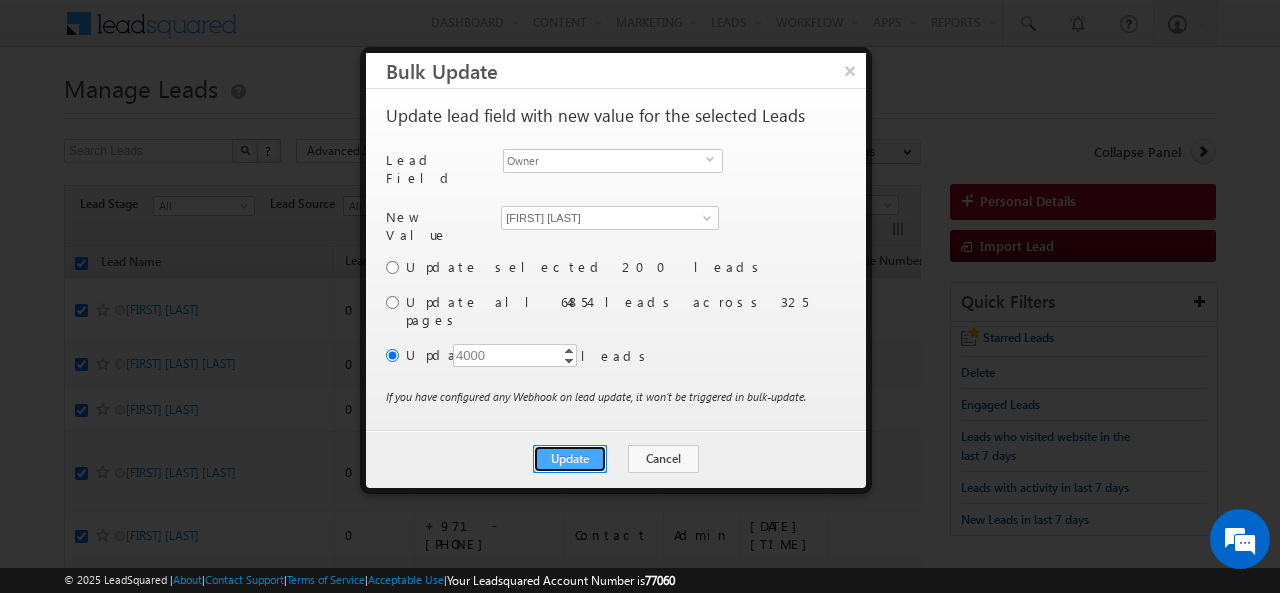 click on "Update" at bounding box center (570, 459) 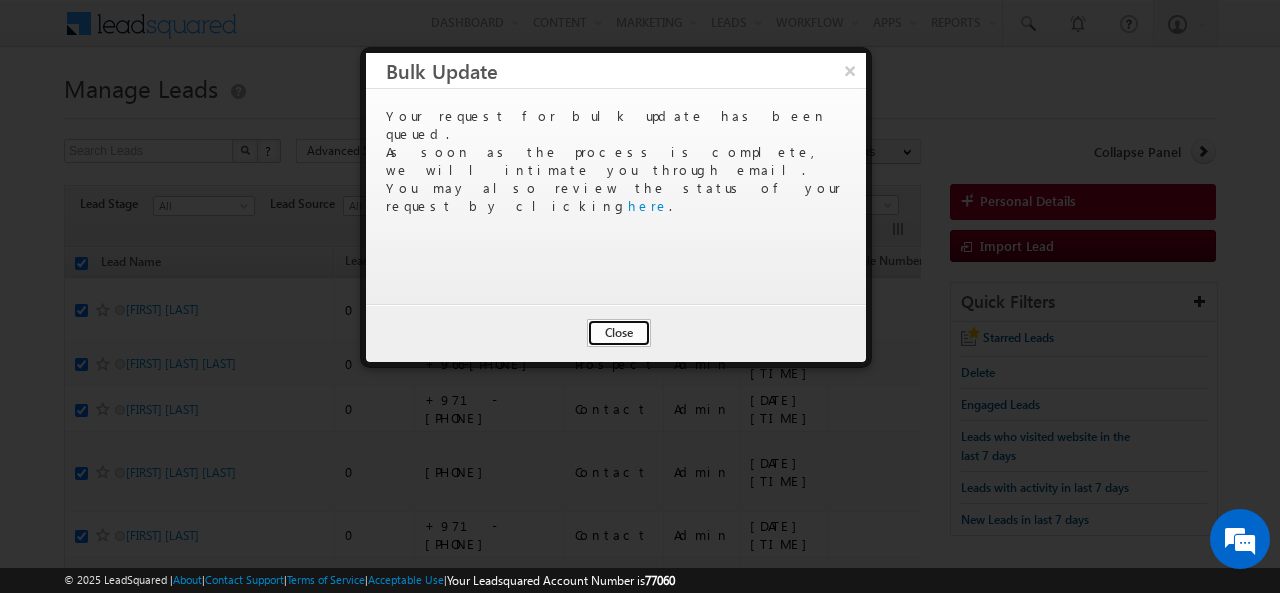 click on "Close" at bounding box center [619, 333] 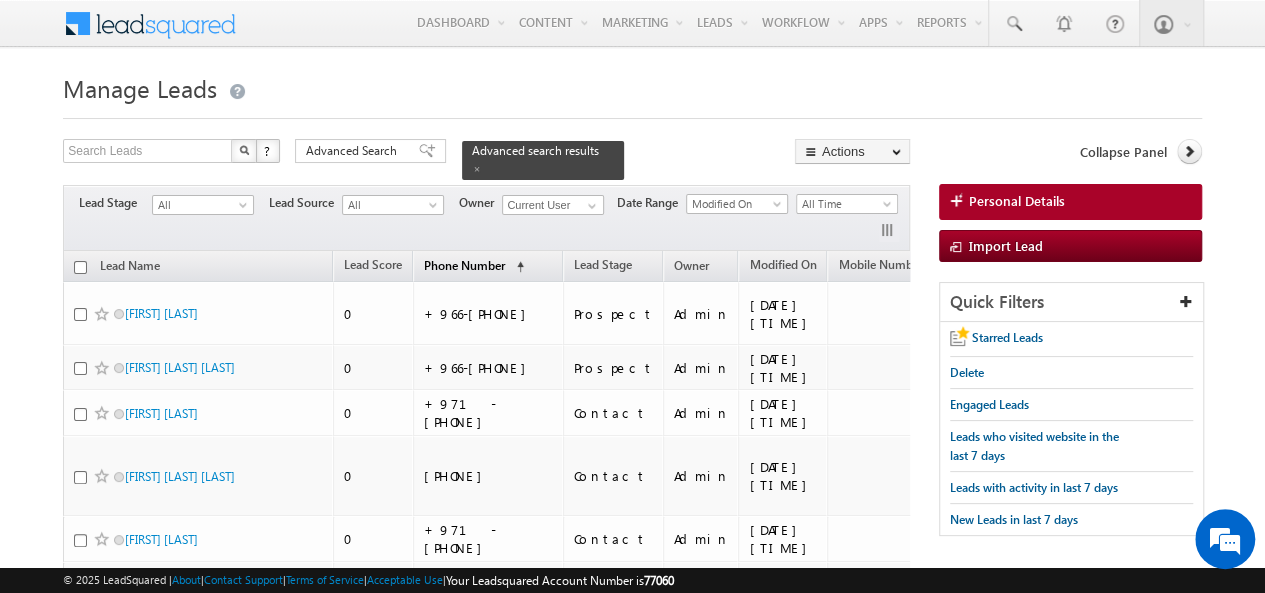 click on "Phone Number" at bounding box center [464, 265] 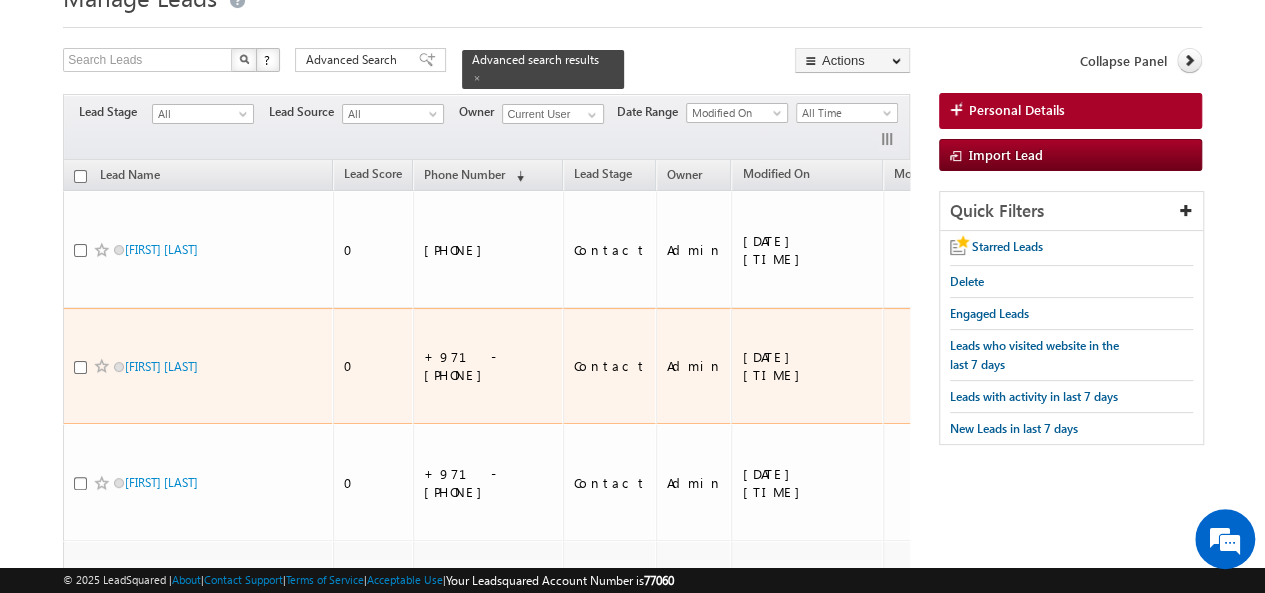 scroll, scrollTop: 22, scrollLeft: 0, axis: vertical 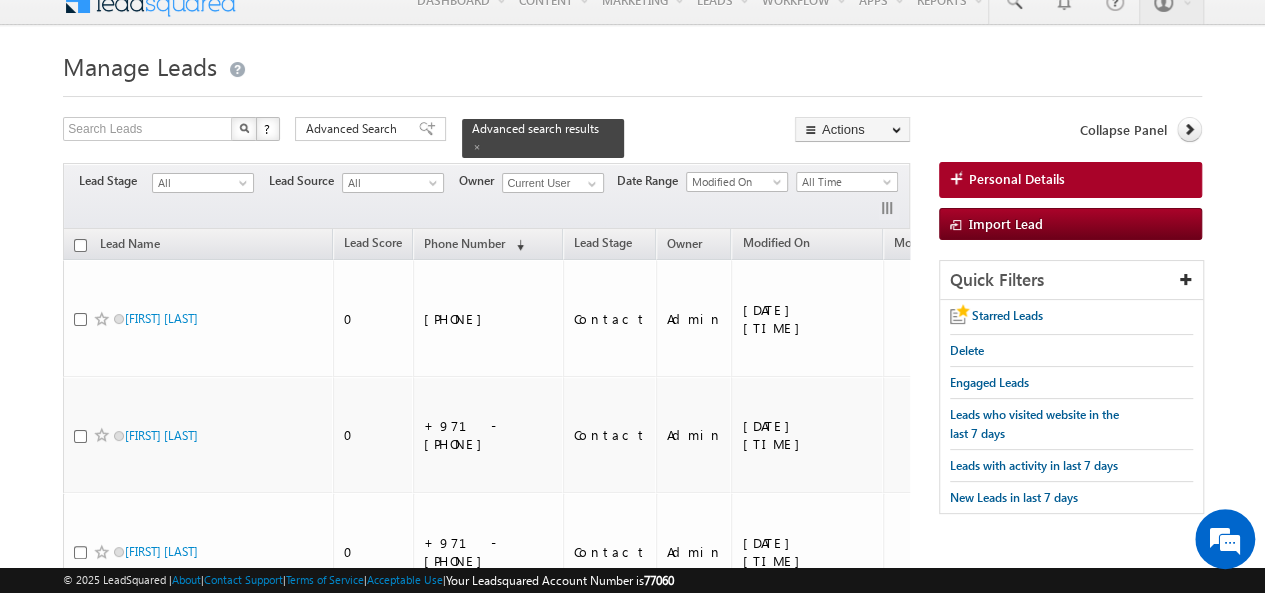 click at bounding box center (80, 245) 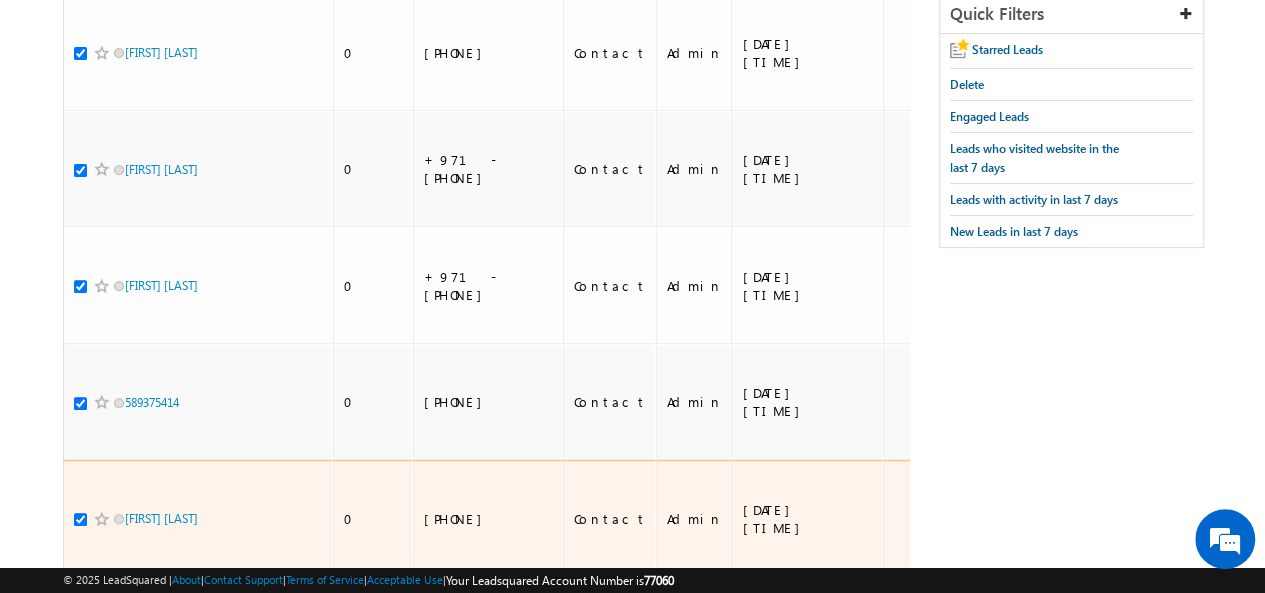 scroll, scrollTop: 0, scrollLeft: 0, axis: both 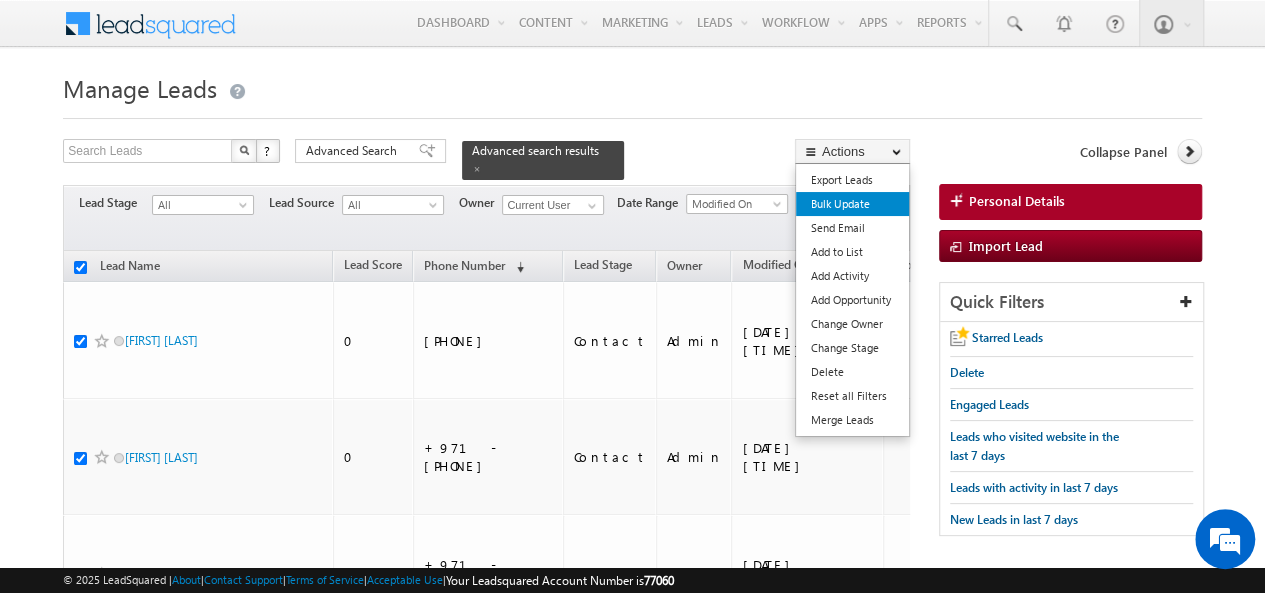 click on "Bulk Update" at bounding box center (852, 204) 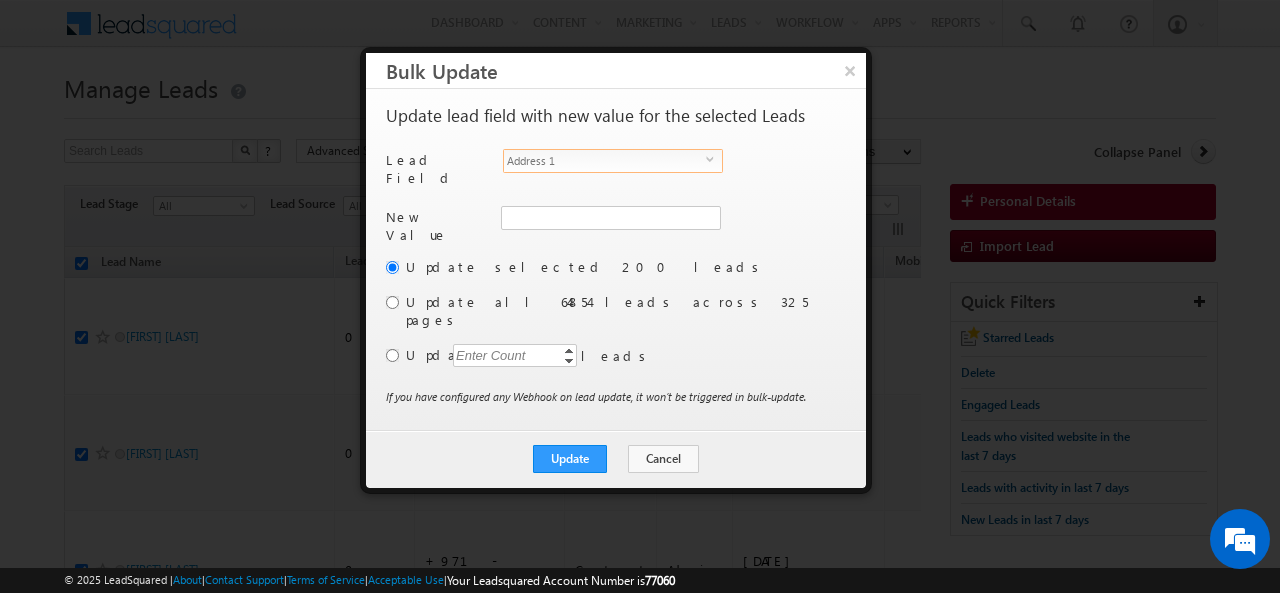 click on "Address 1" at bounding box center [605, 161] 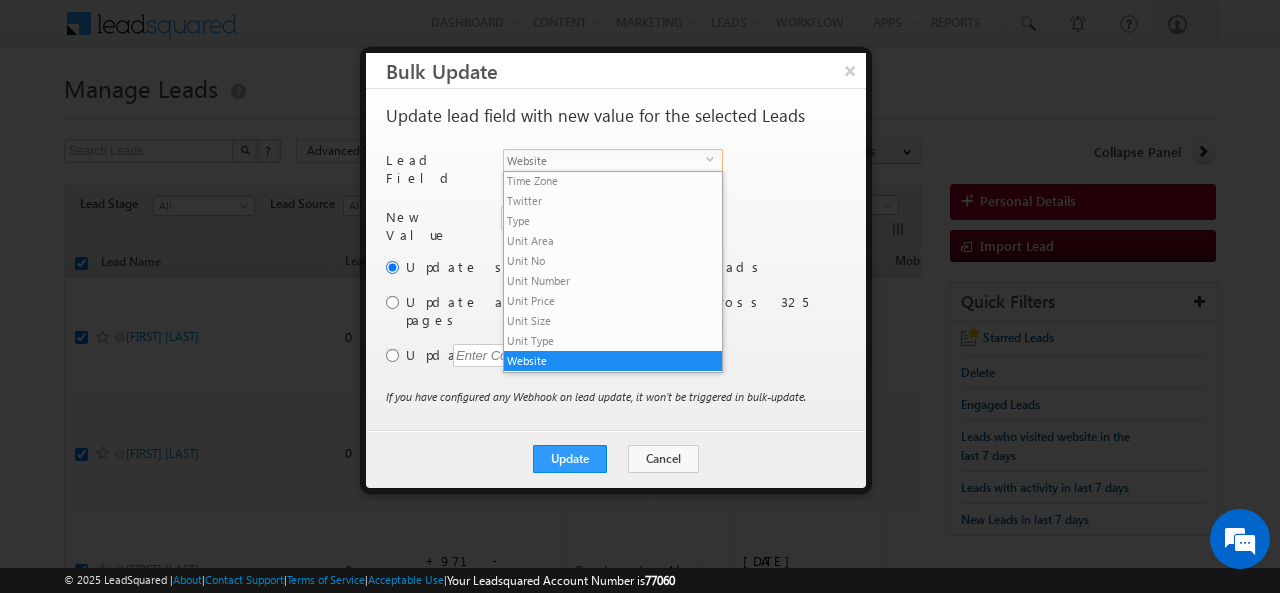 scroll, scrollTop: 941, scrollLeft: 0, axis: vertical 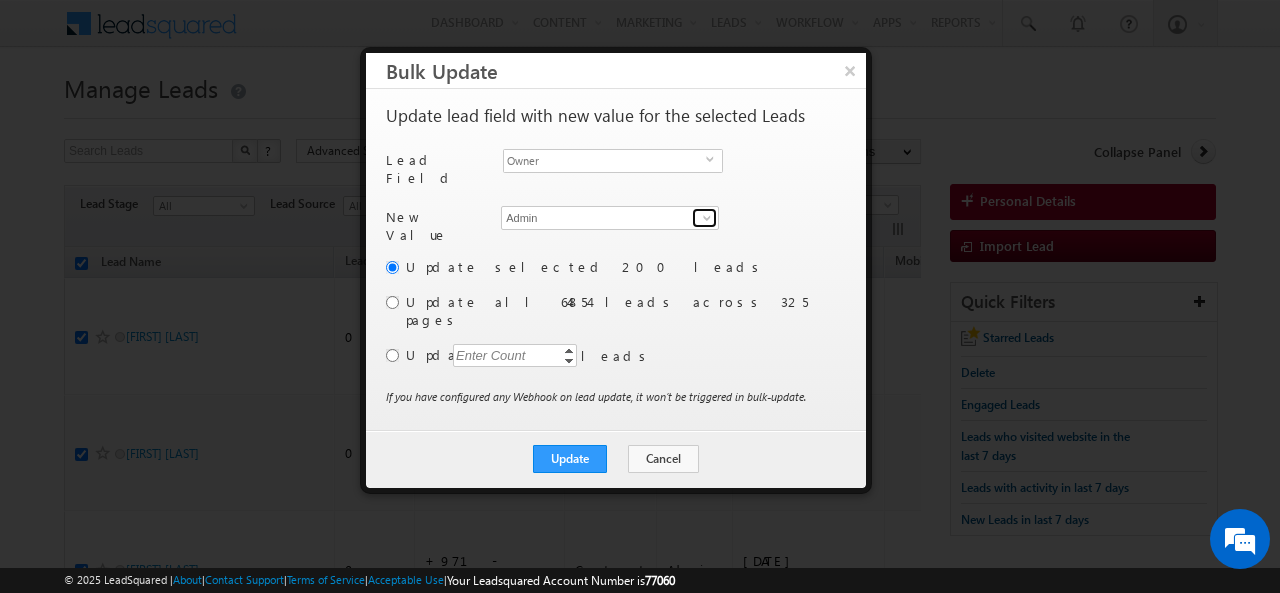 click at bounding box center [707, 218] 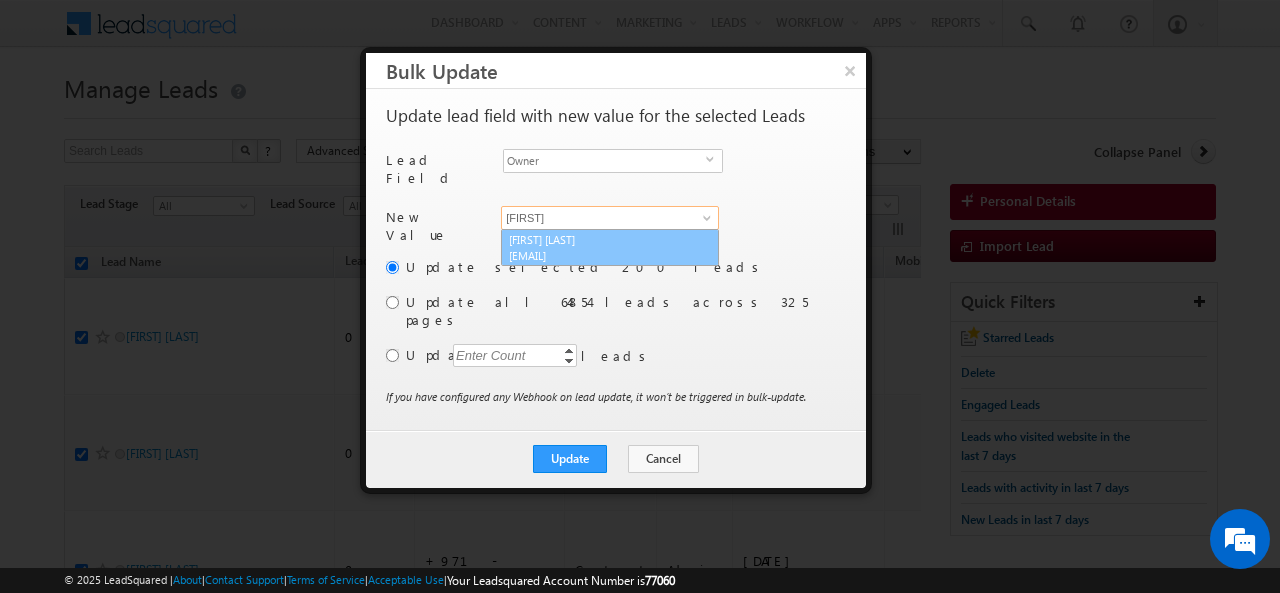 click on "[FIRST] [LAST] [EMAIL]" at bounding box center [610, 248] 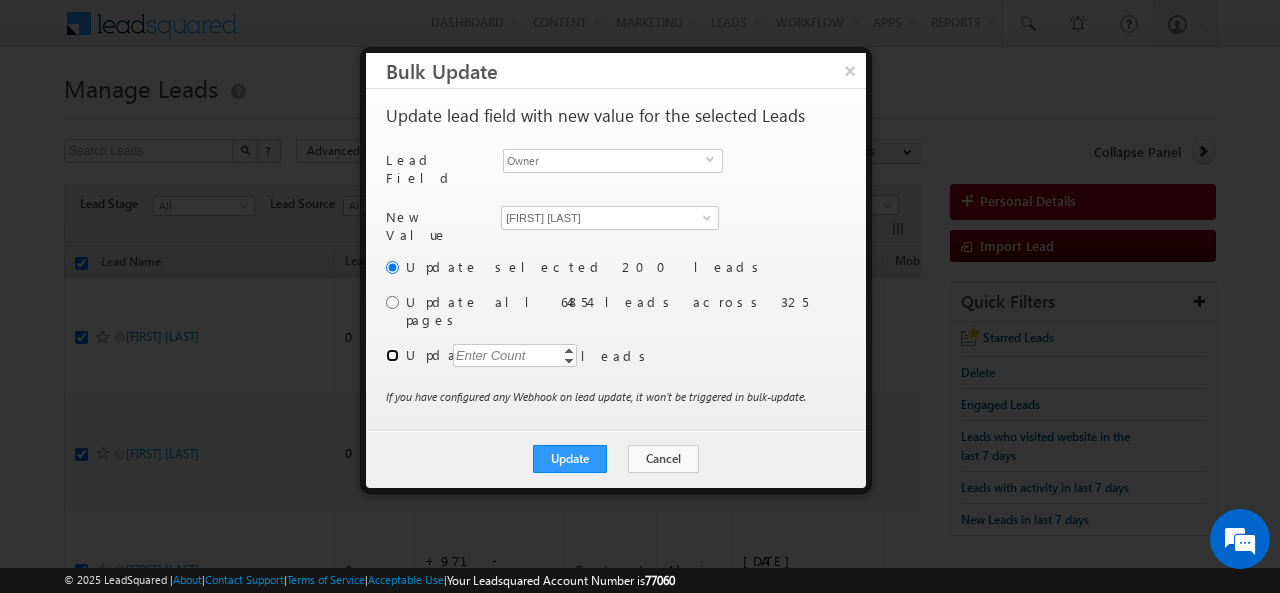 click at bounding box center [392, 355] 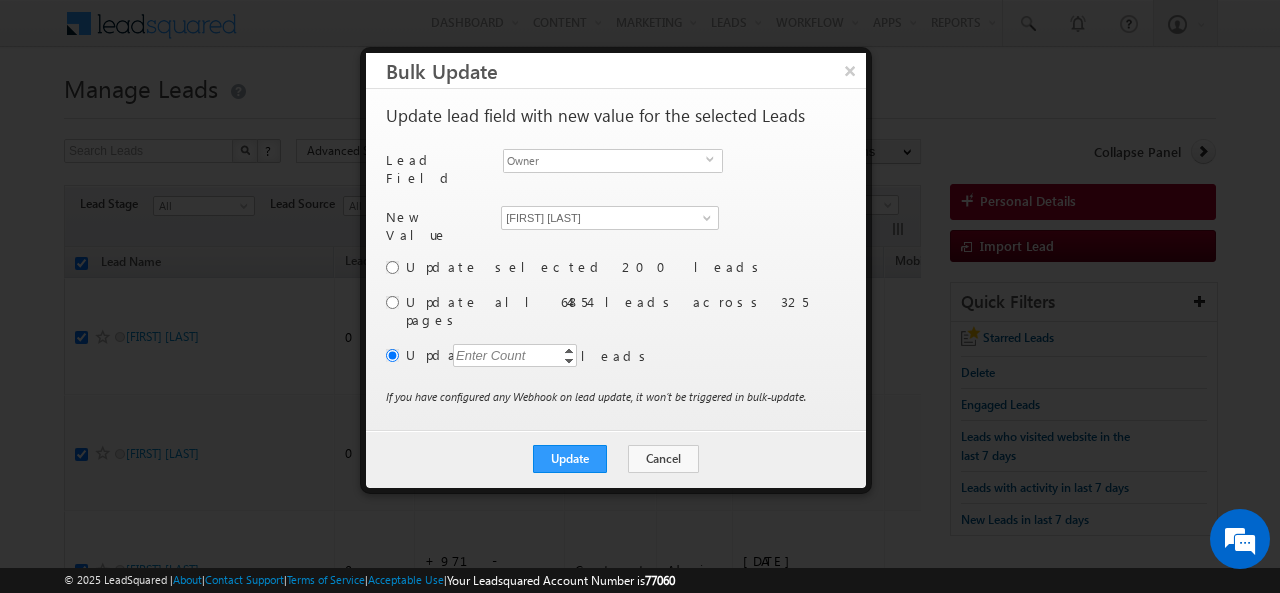 click on "Enter Count" at bounding box center [491, 355] 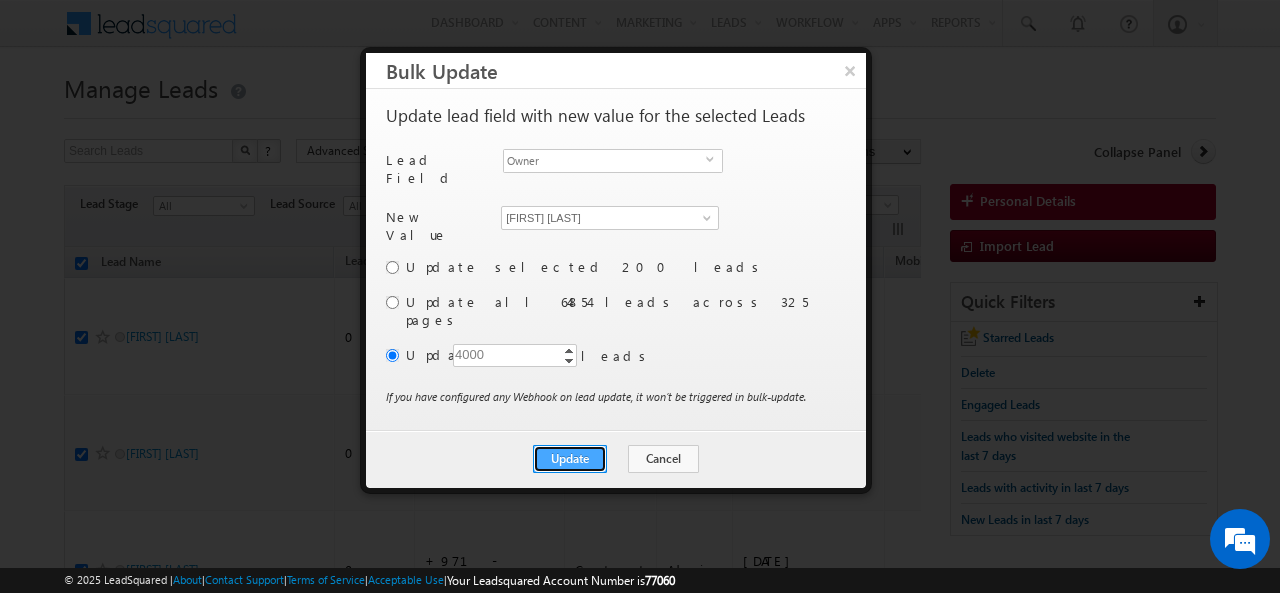 click on "Update" at bounding box center (570, 459) 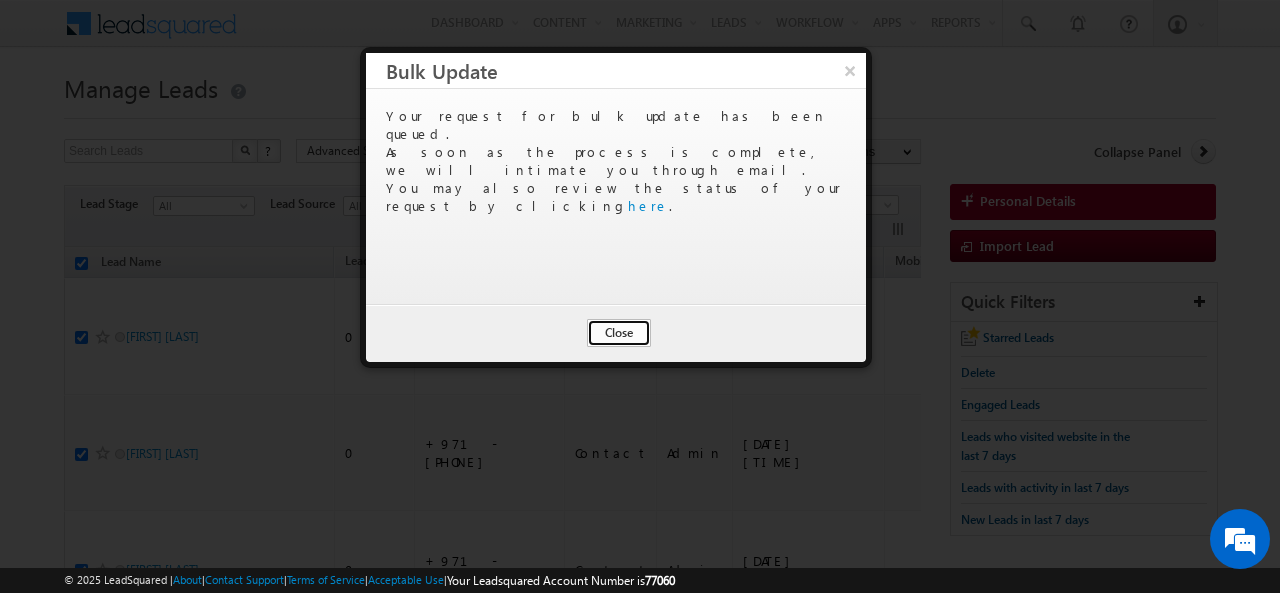 click on "Close" at bounding box center (619, 333) 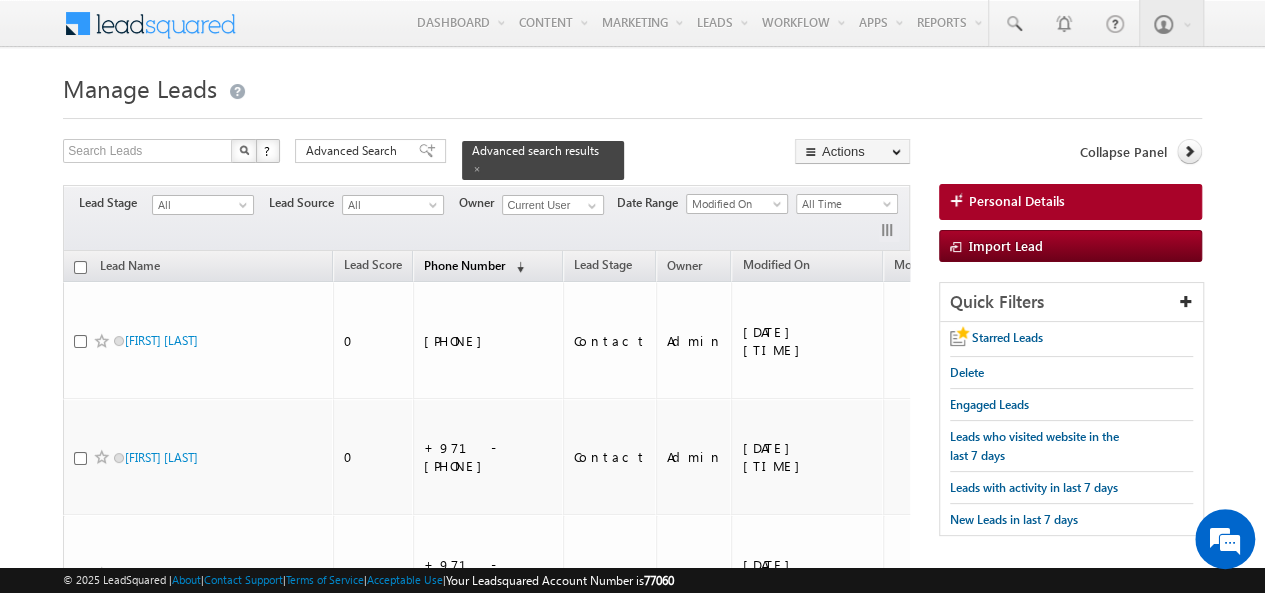 click on "Phone Number" at bounding box center (464, 265) 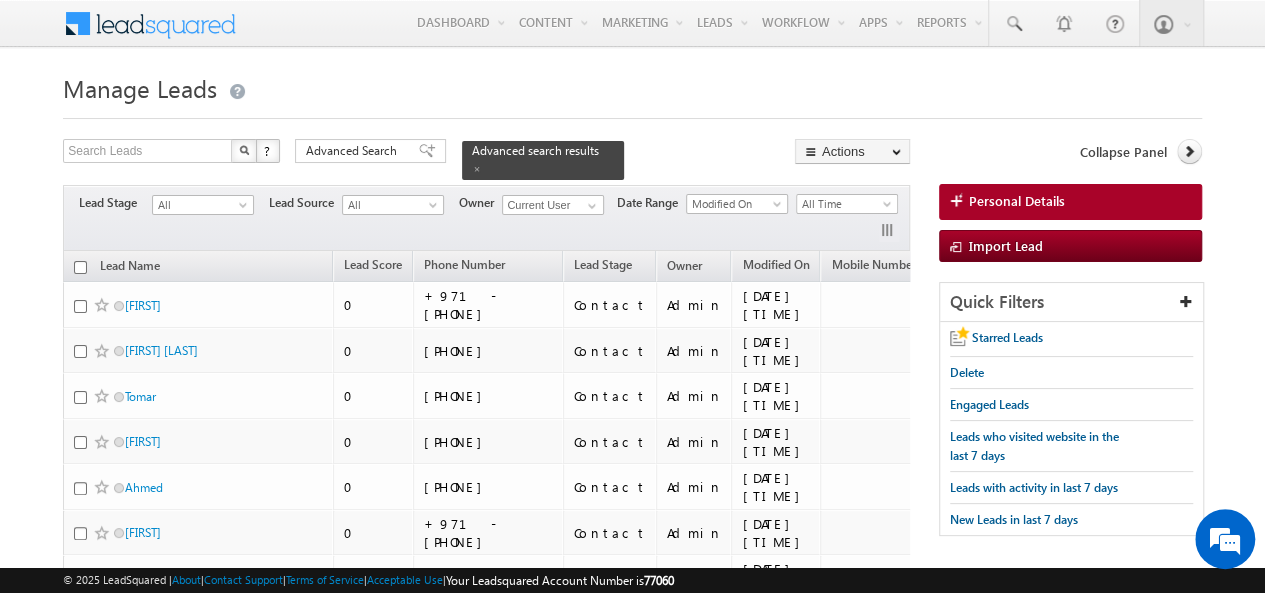 click at bounding box center [80, 267] 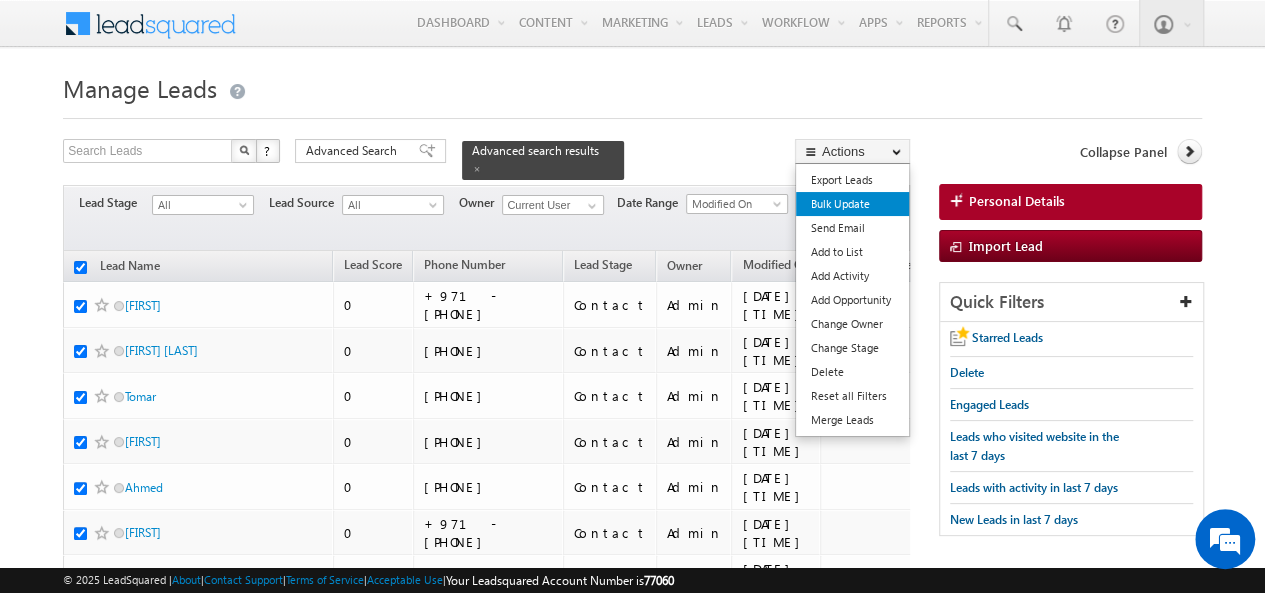 click on "Bulk Update" at bounding box center (852, 204) 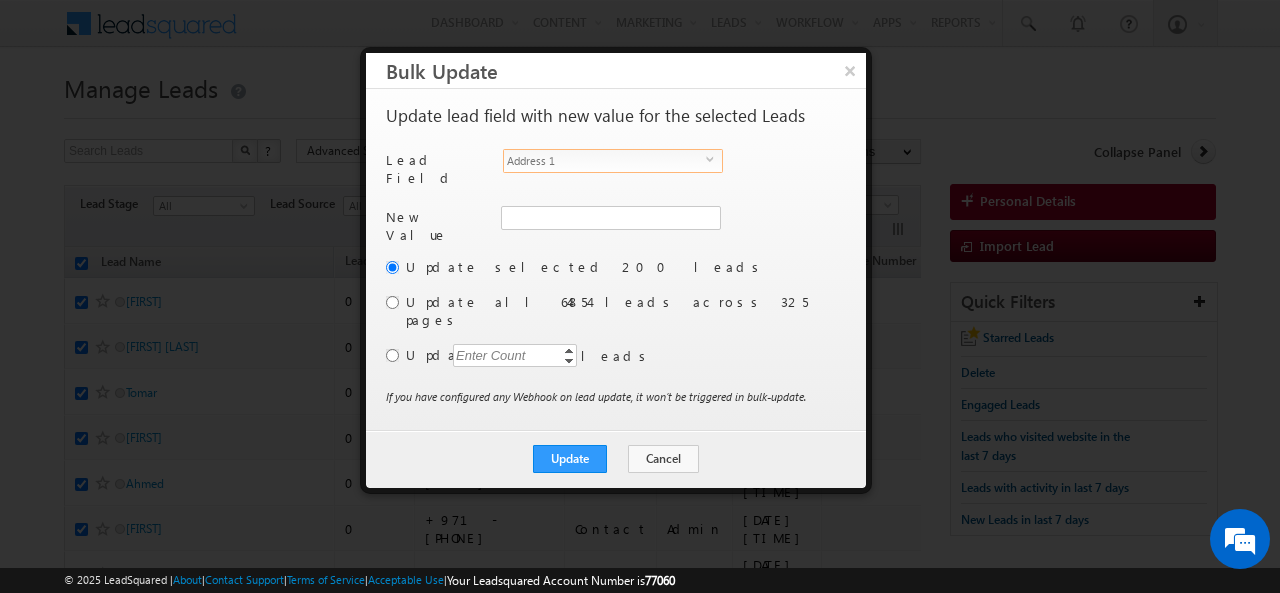 click on "select" at bounding box center (714, 167) 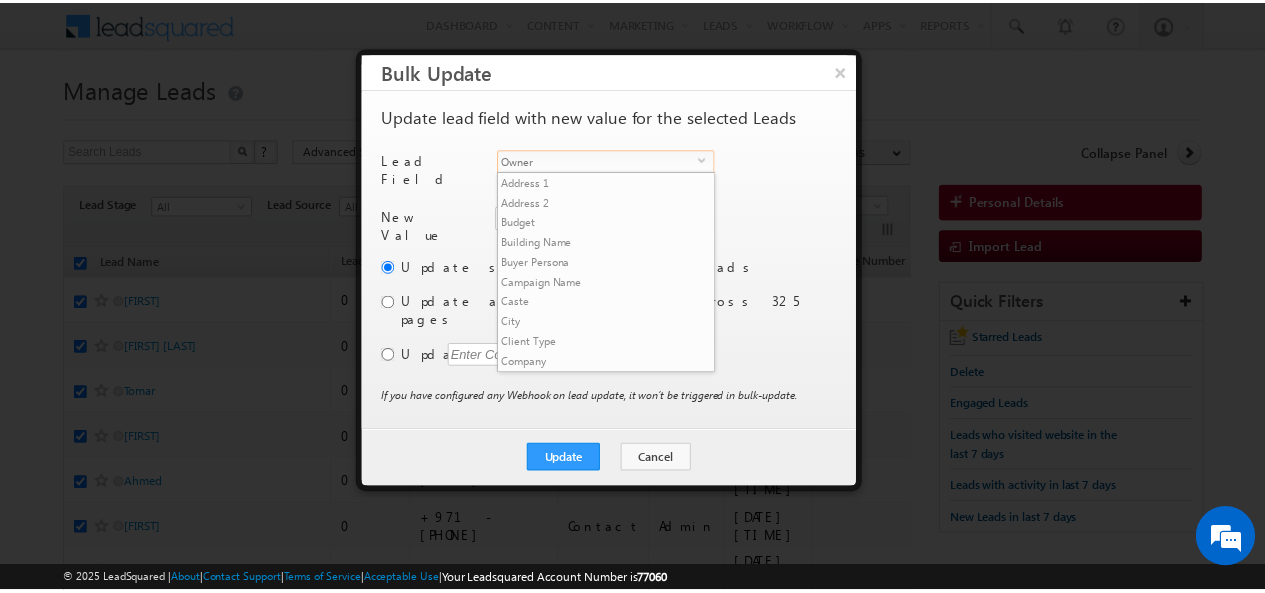 scroll, scrollTop: 761, scrollLeft: 0, axis: vertical 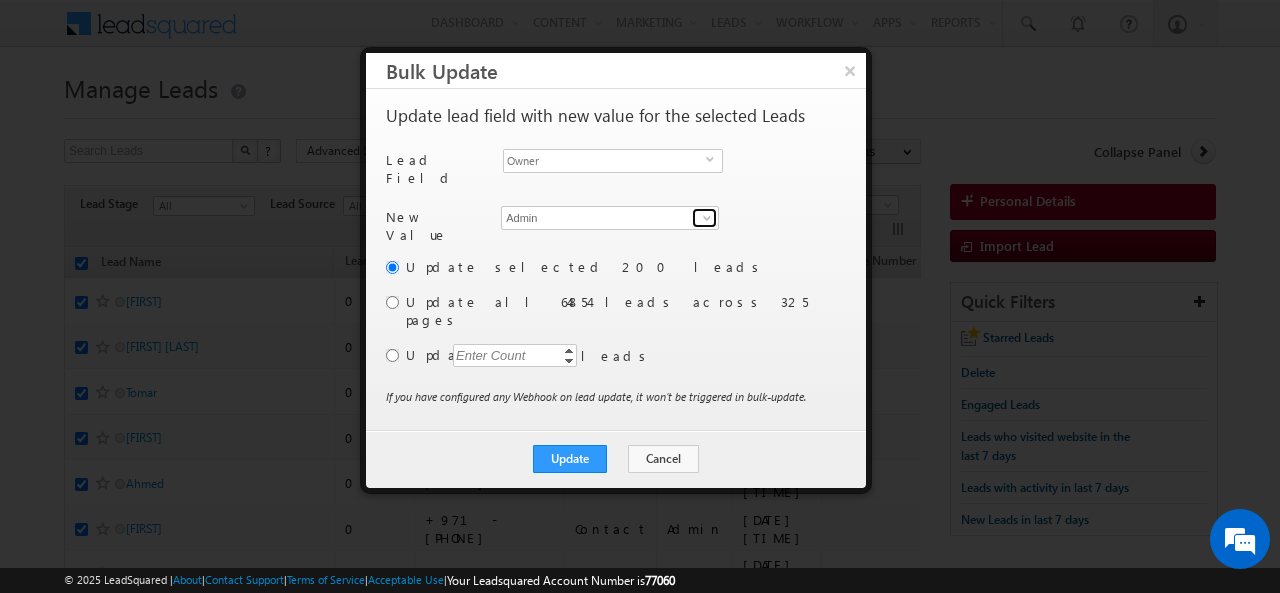 click at bounding box center [707, 218] 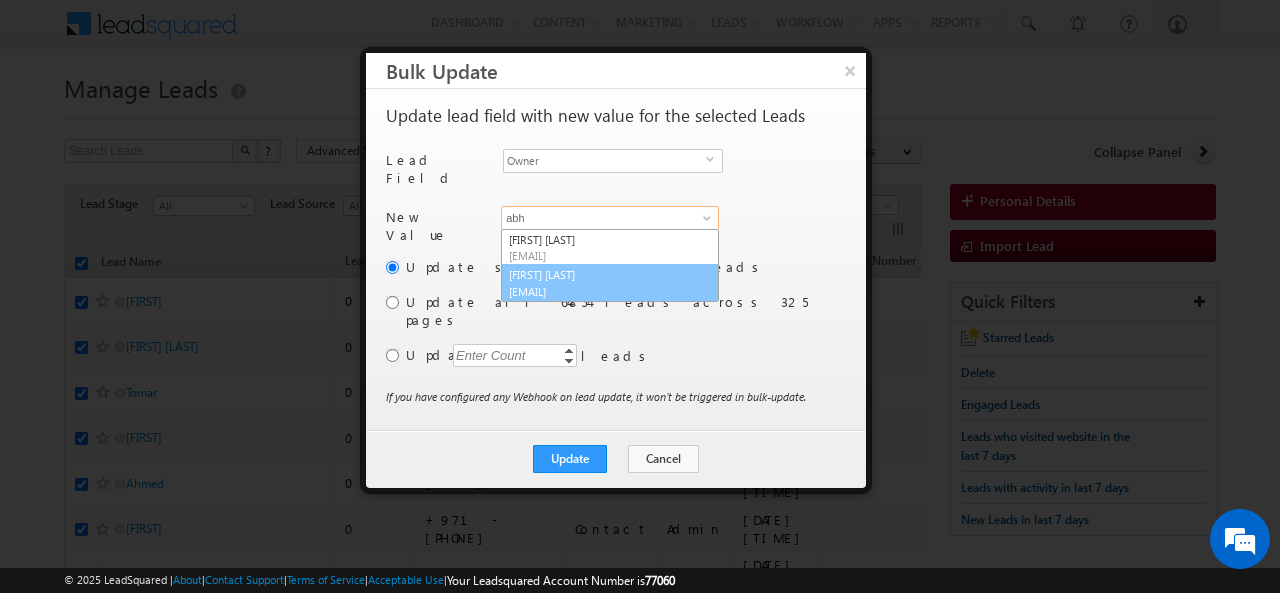 click on "[EMAIL]" at bounding box center (599, 291) 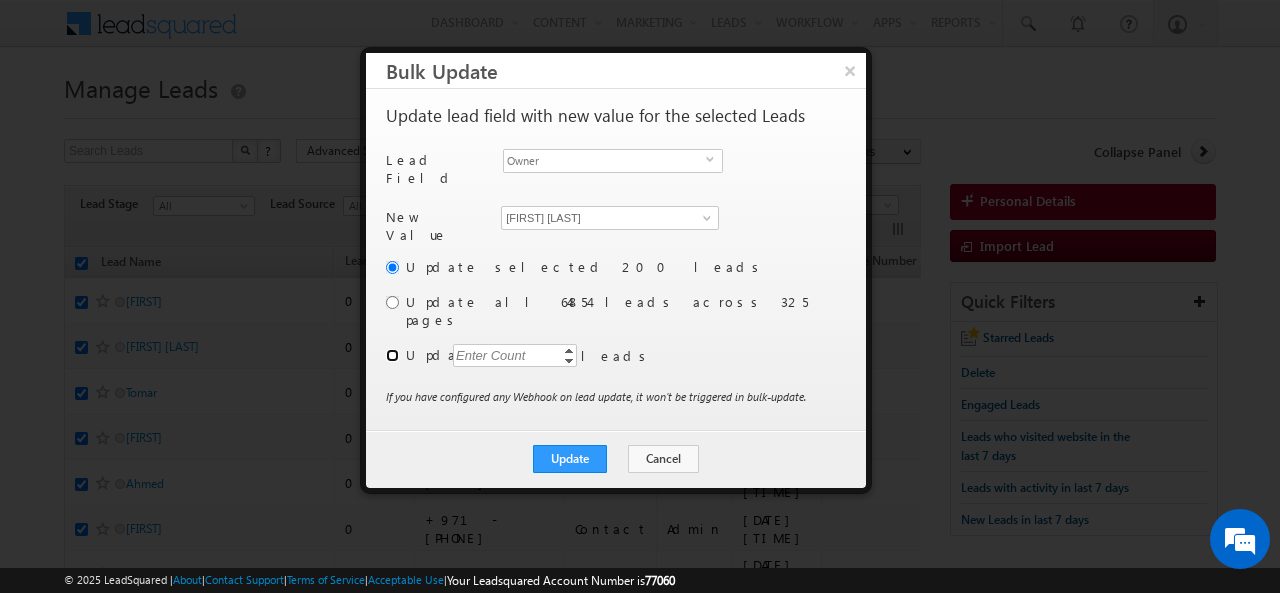 click at bounding box center [392, 355] 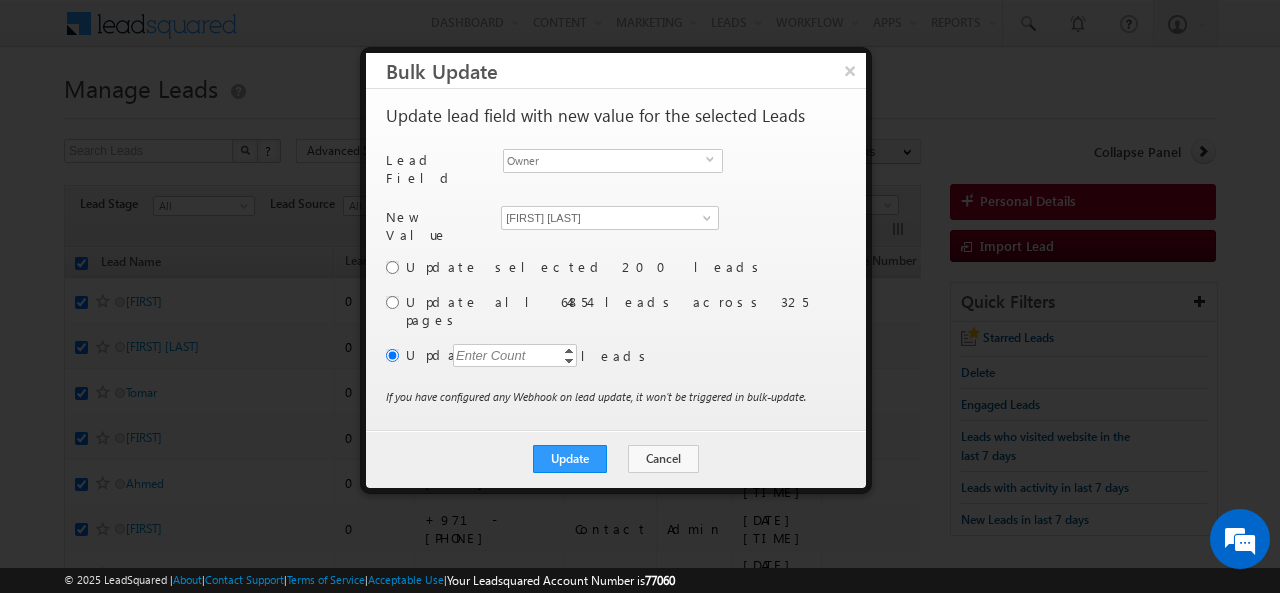 click on "Enter Count" at bounding box center (491, 355) 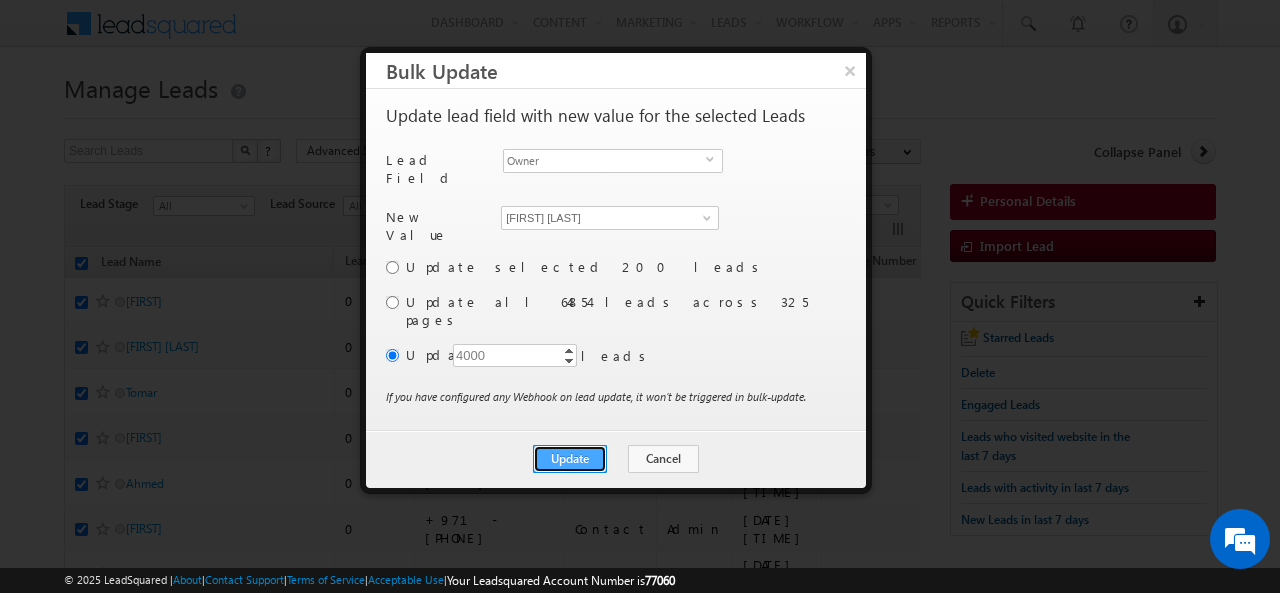 click on "Update" at bounding box center (570, 459) 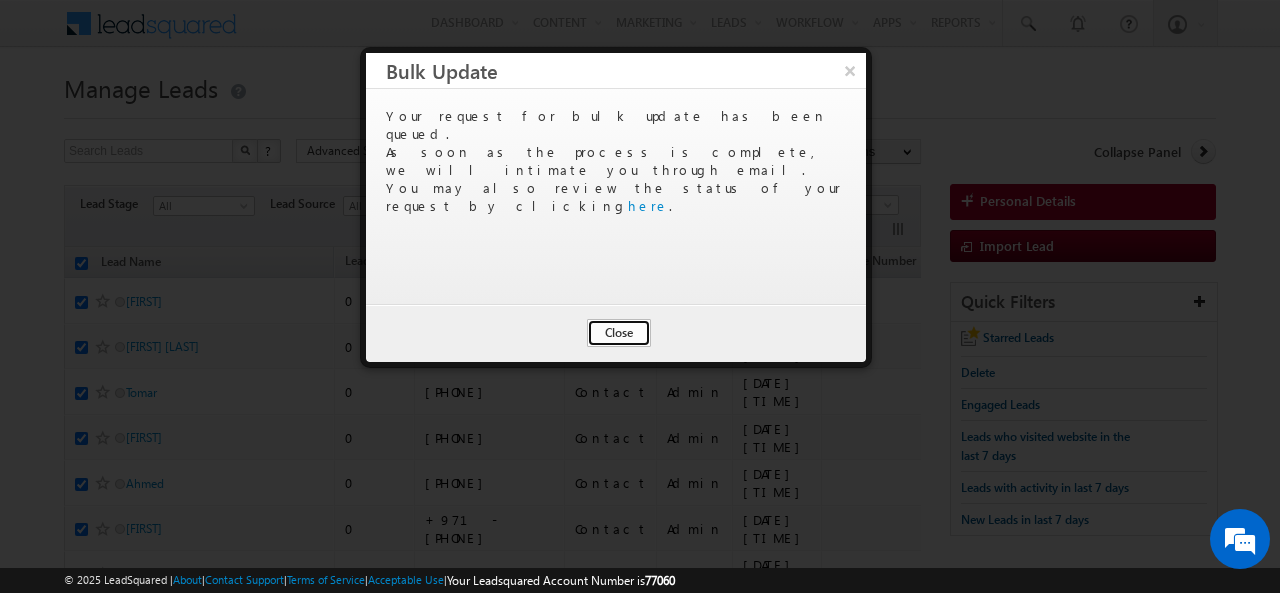 click on "Close" at bounding box center (619, 333) 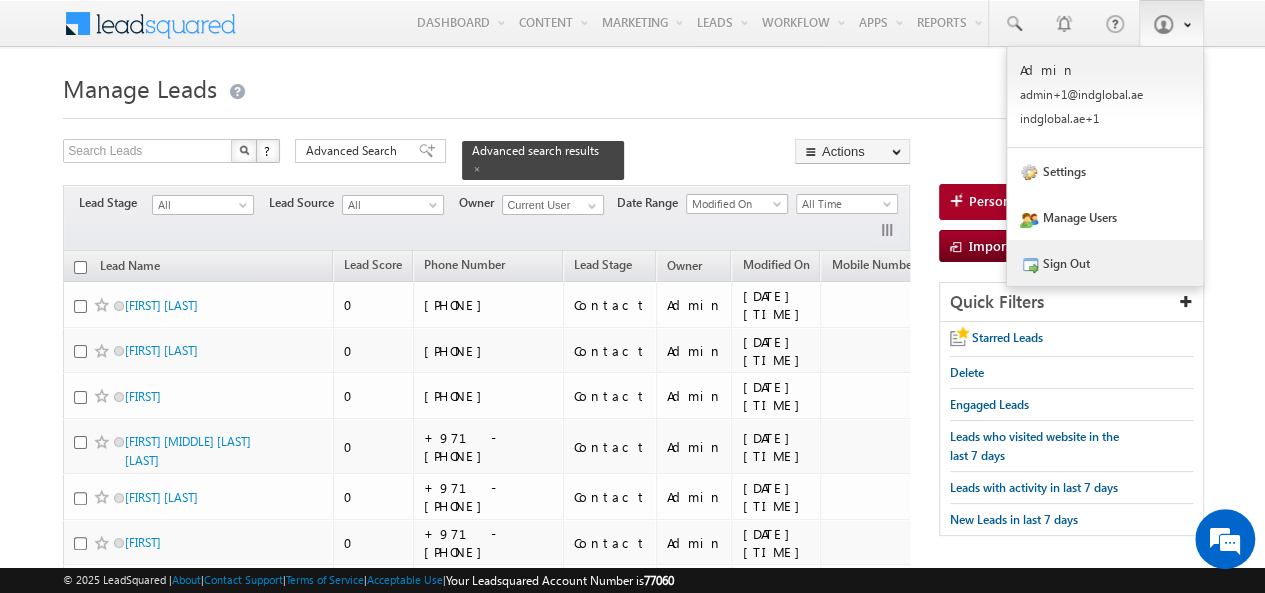click on "Sign Out" at bounding box center (1105, 263) 